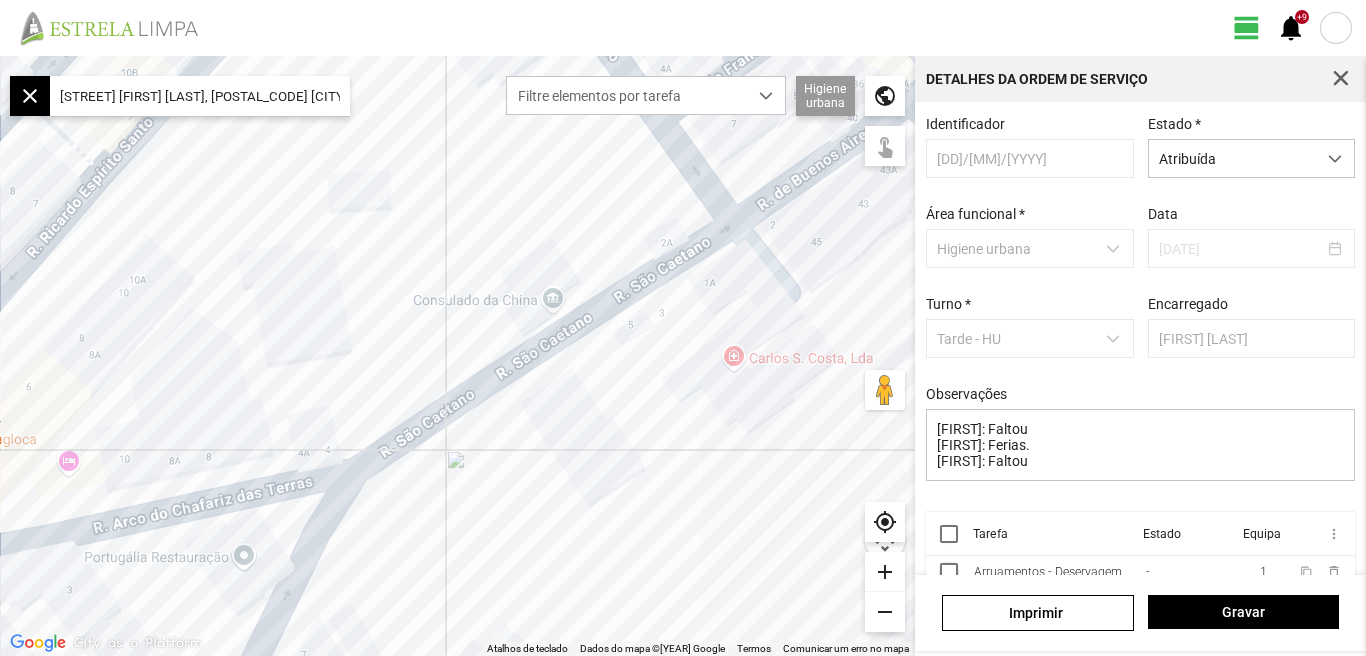 scroll, scrollTop: 0, scrollLeft: 0, axis: both 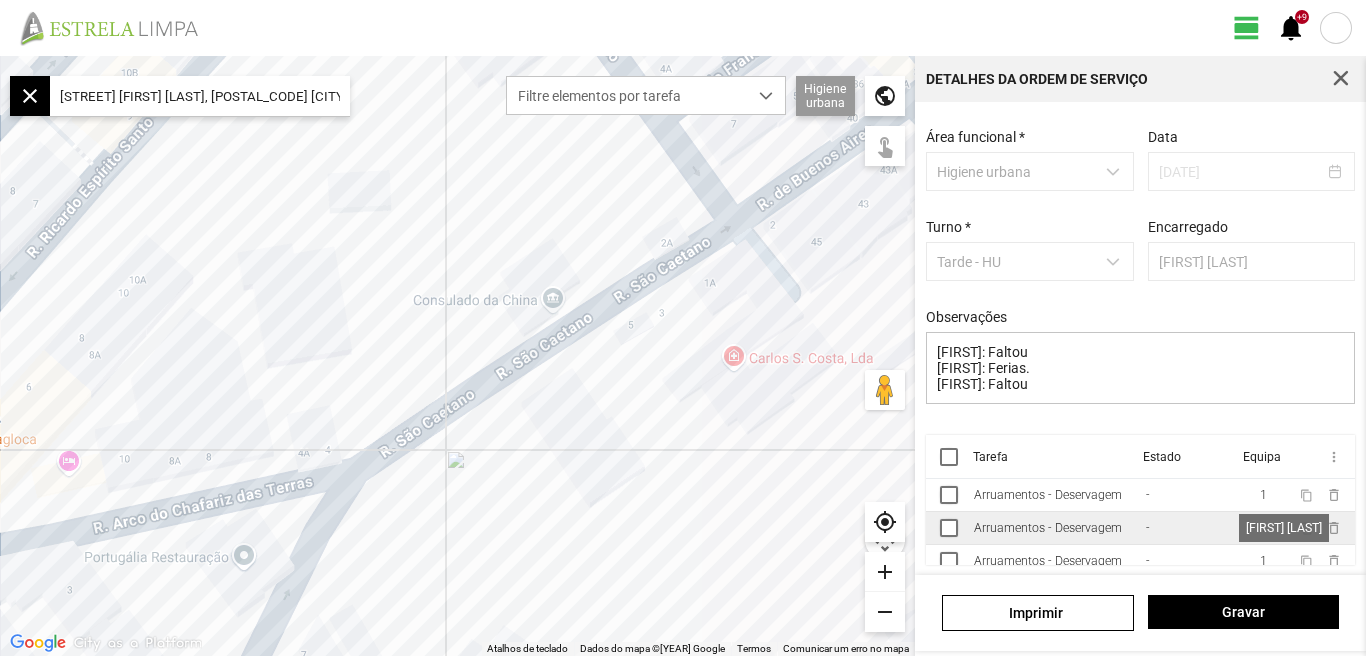 click on "1" at bounding box center [1263, 528] 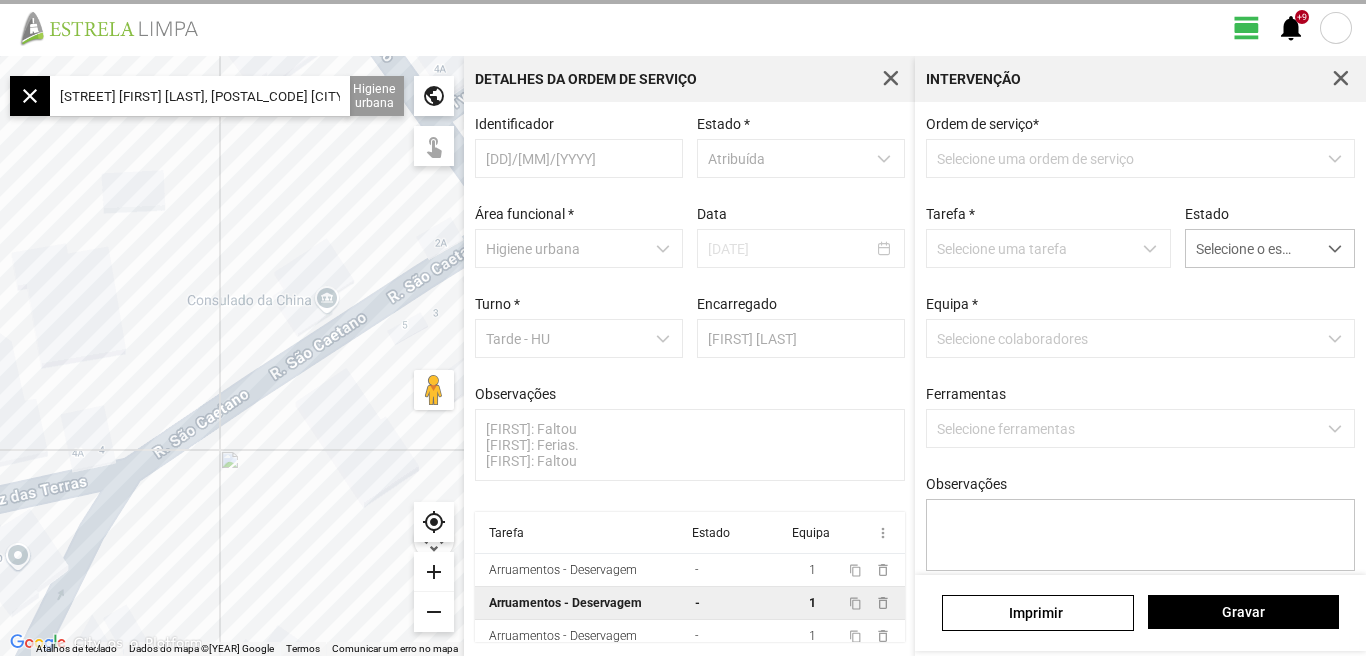 type on "[FIRST] [LAST]" 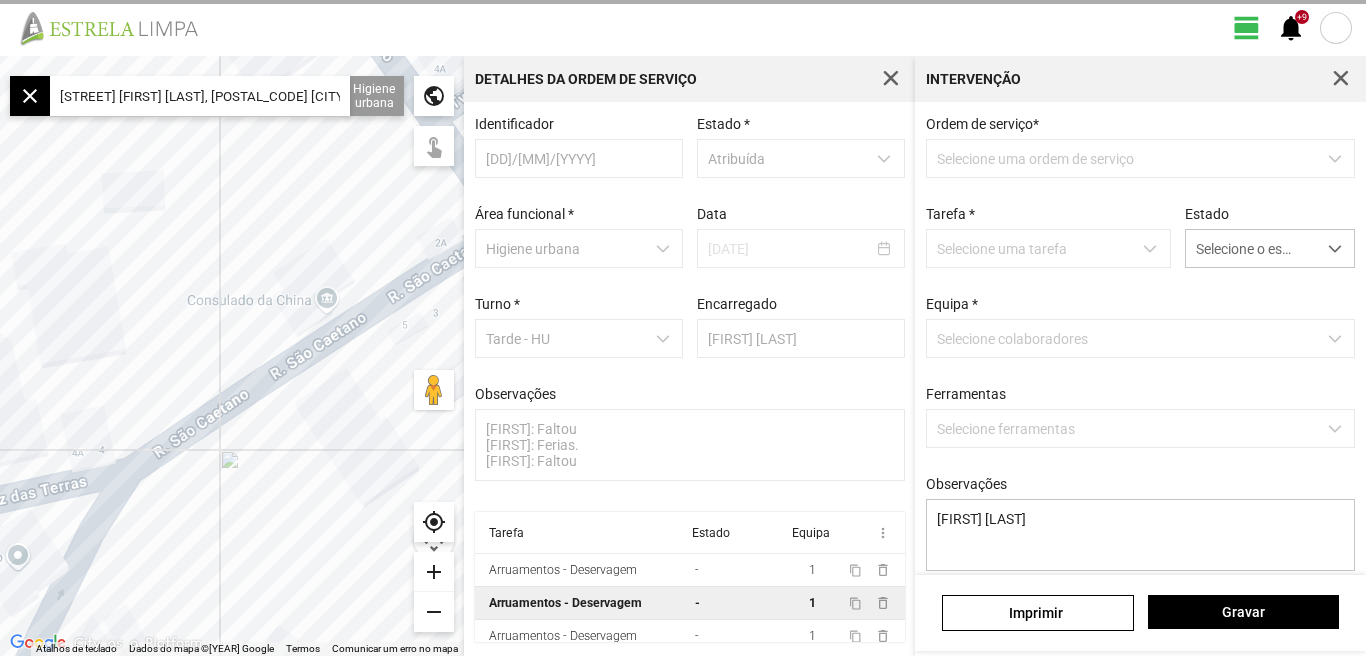 scroll, scrollTop: 4, scrollLeft: 0, axis: vertical 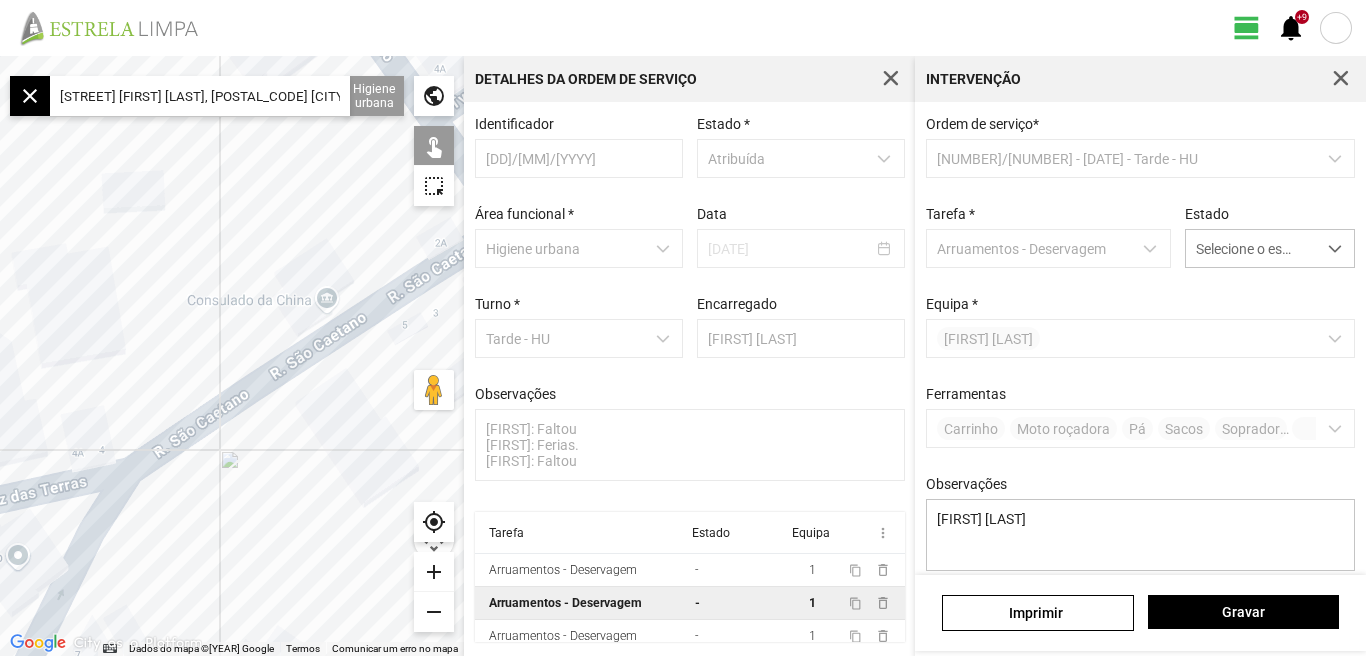 click on "[STREET] [FIRST] [LAST], [POSTAL_CODE] [CITY], [COUNTRY]" 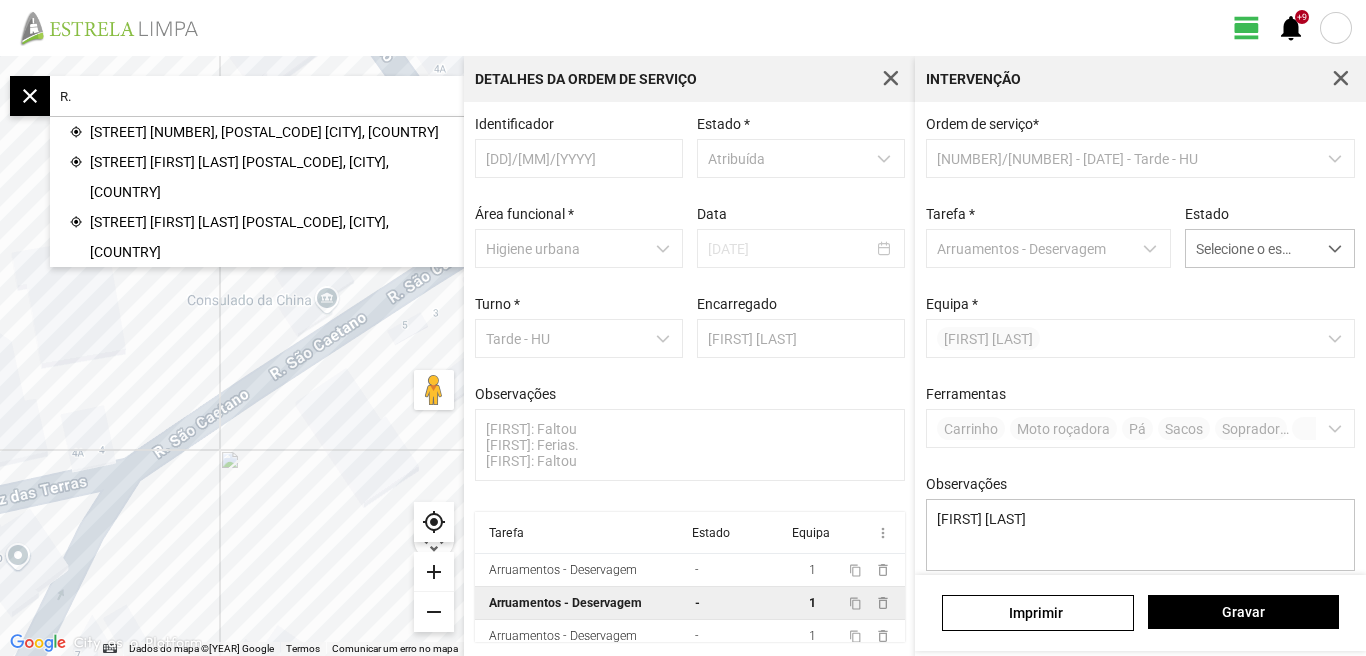 type on "[STREET]" 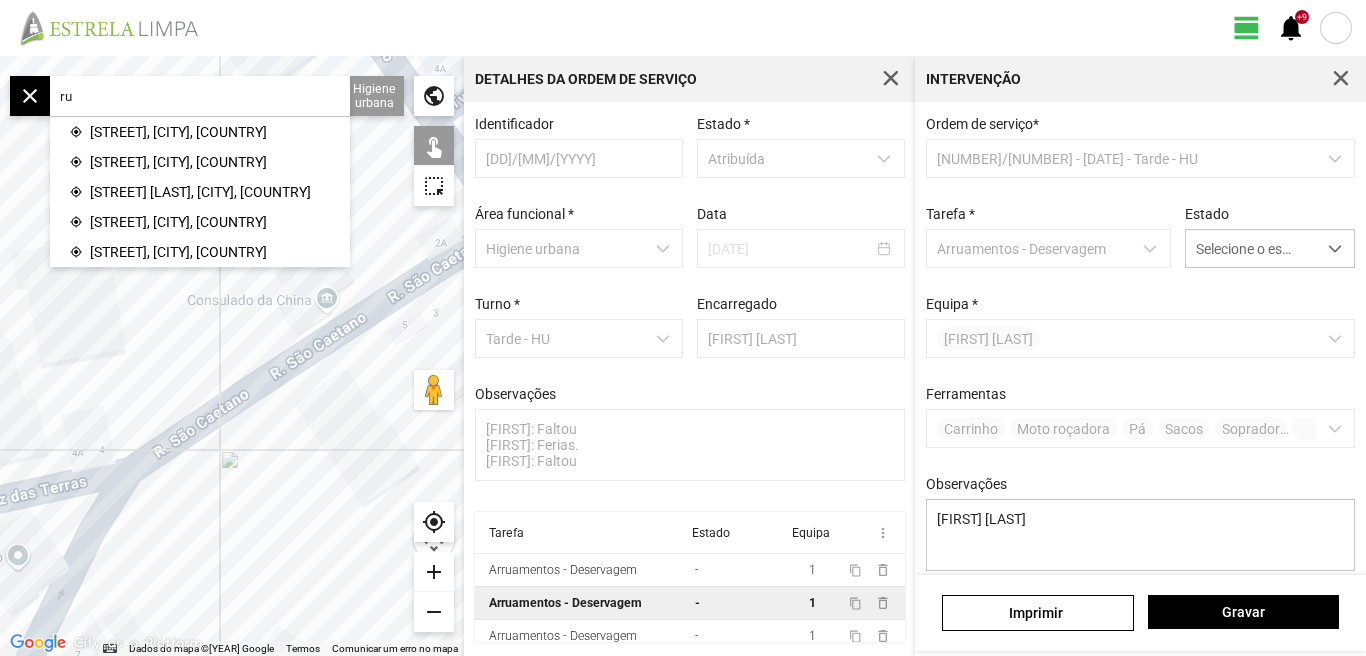 type on "r" 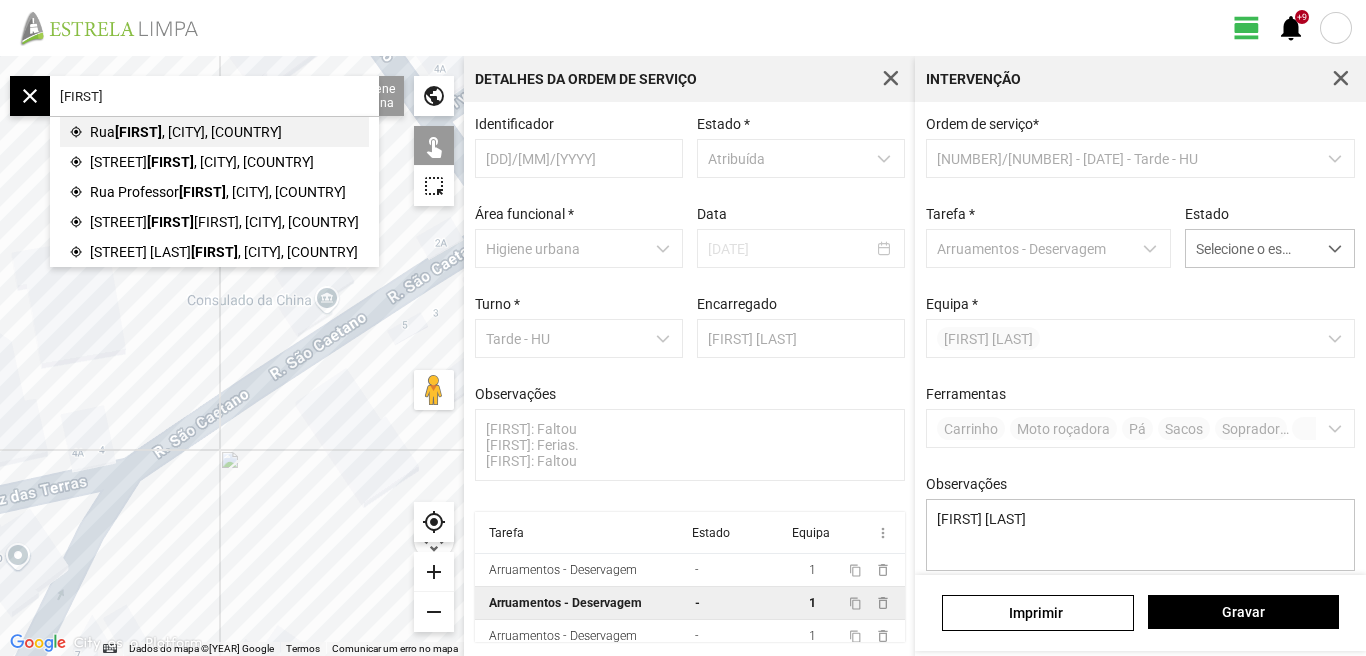 click on ", [CITY], [COUNTRY]" 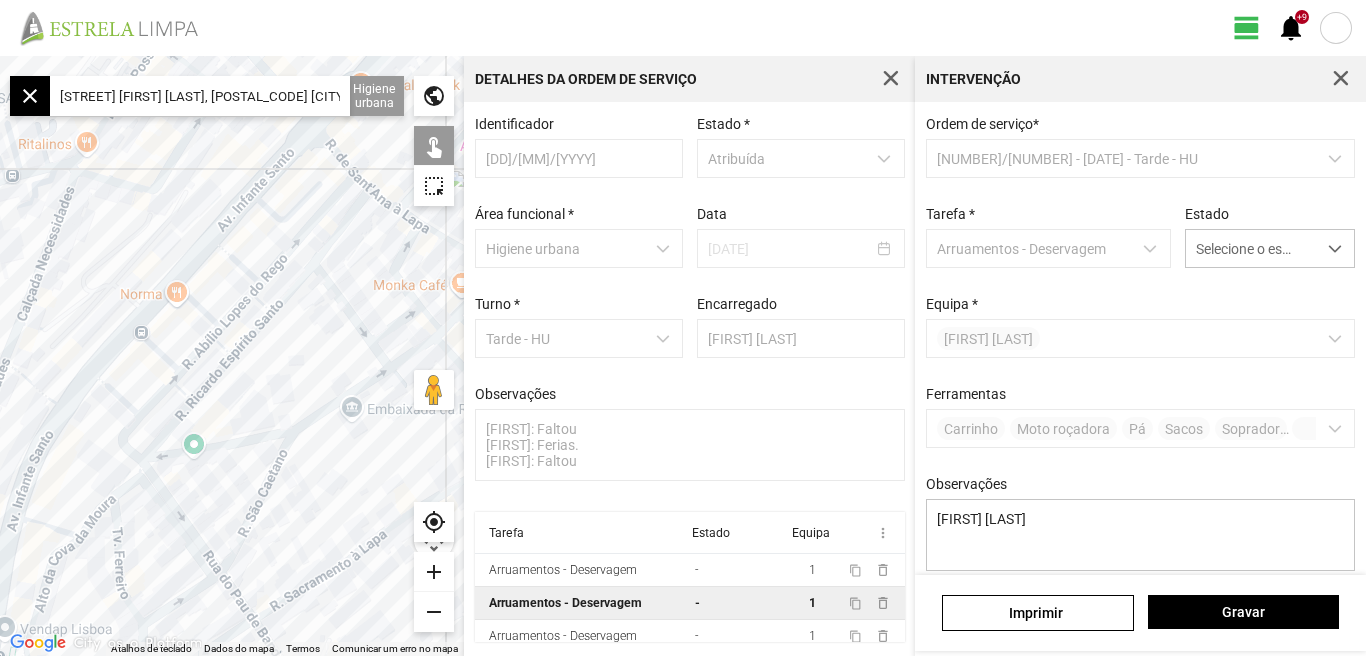 click on "add" 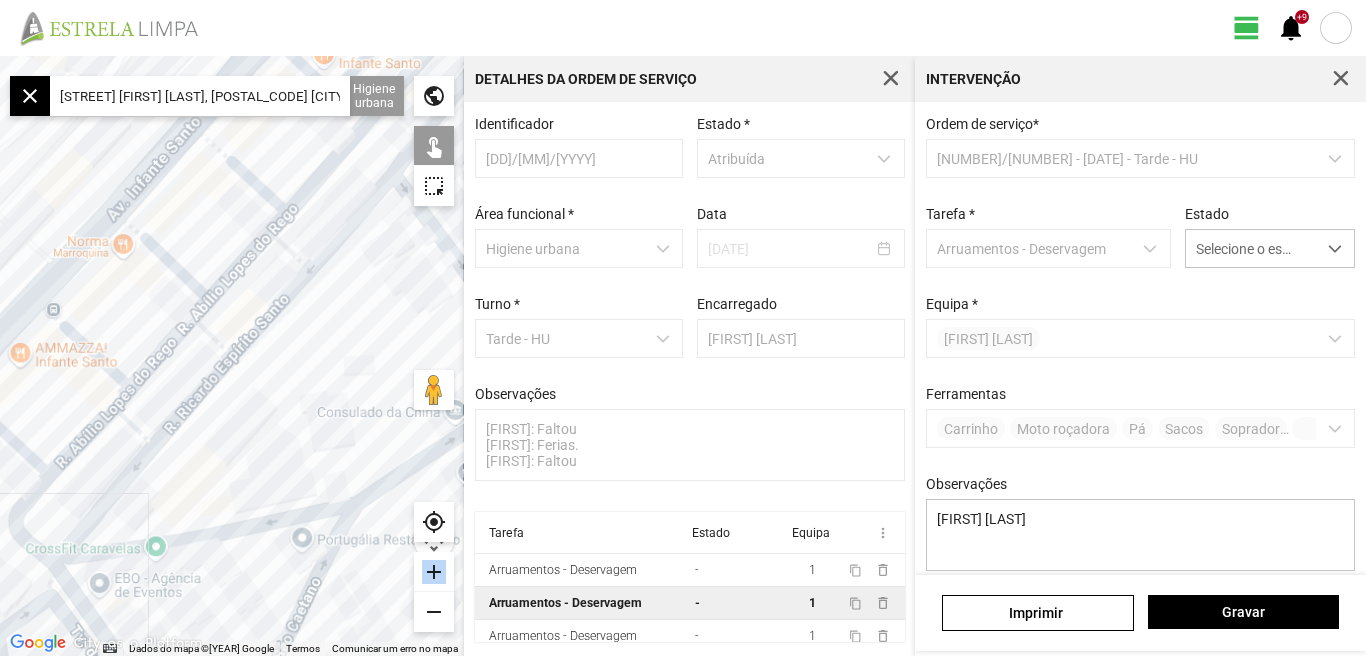 click on "add" 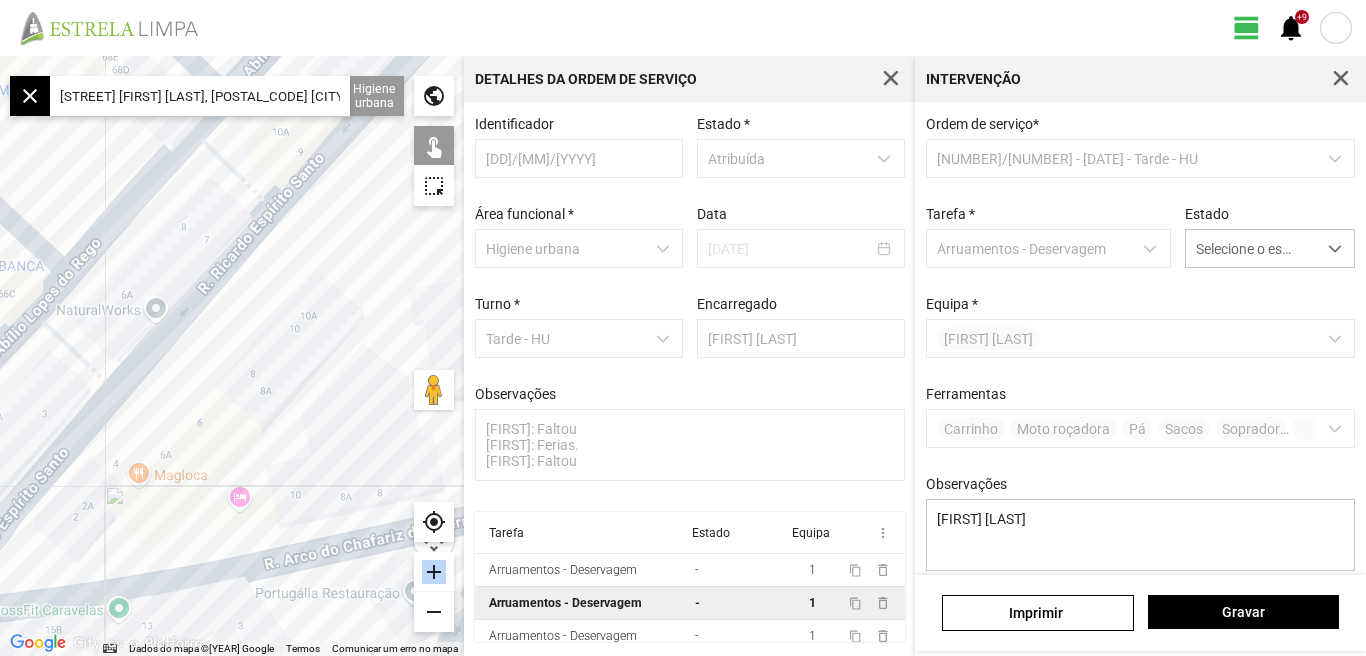 drag, startPoint x: 438, startPoint y: 573, endPoint x: 334, endPoint y: 246, distance: 343.13992 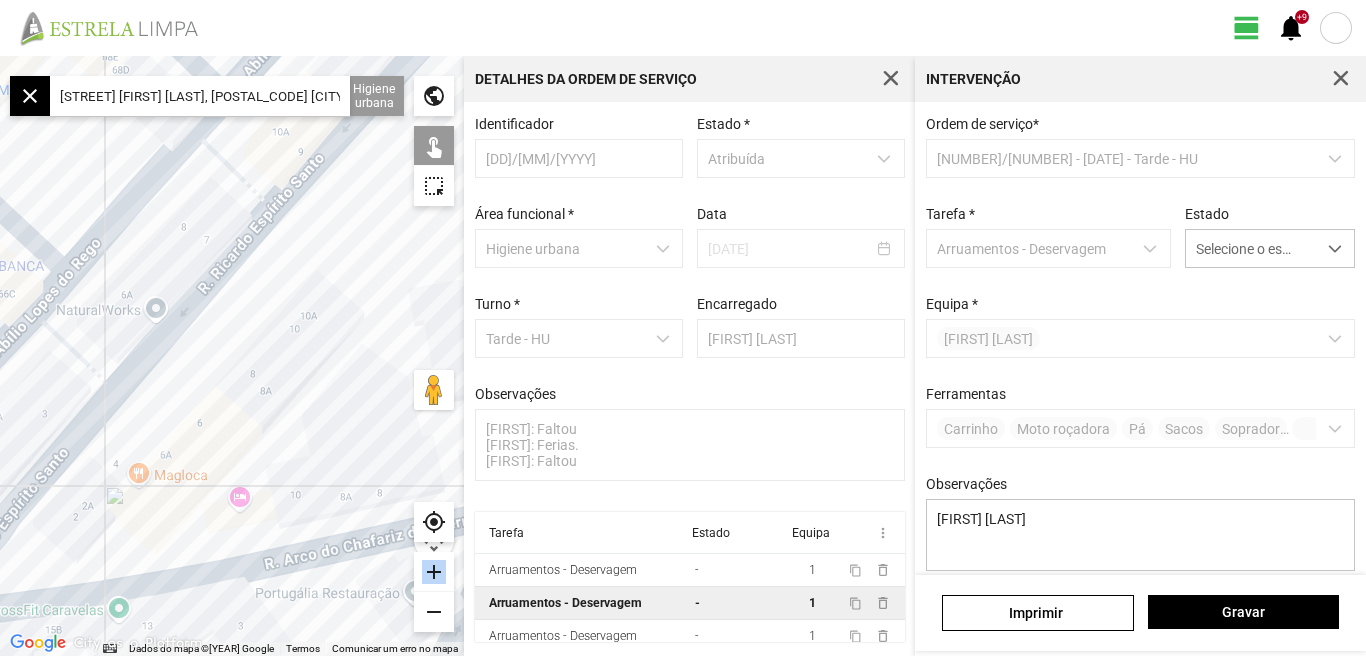 click 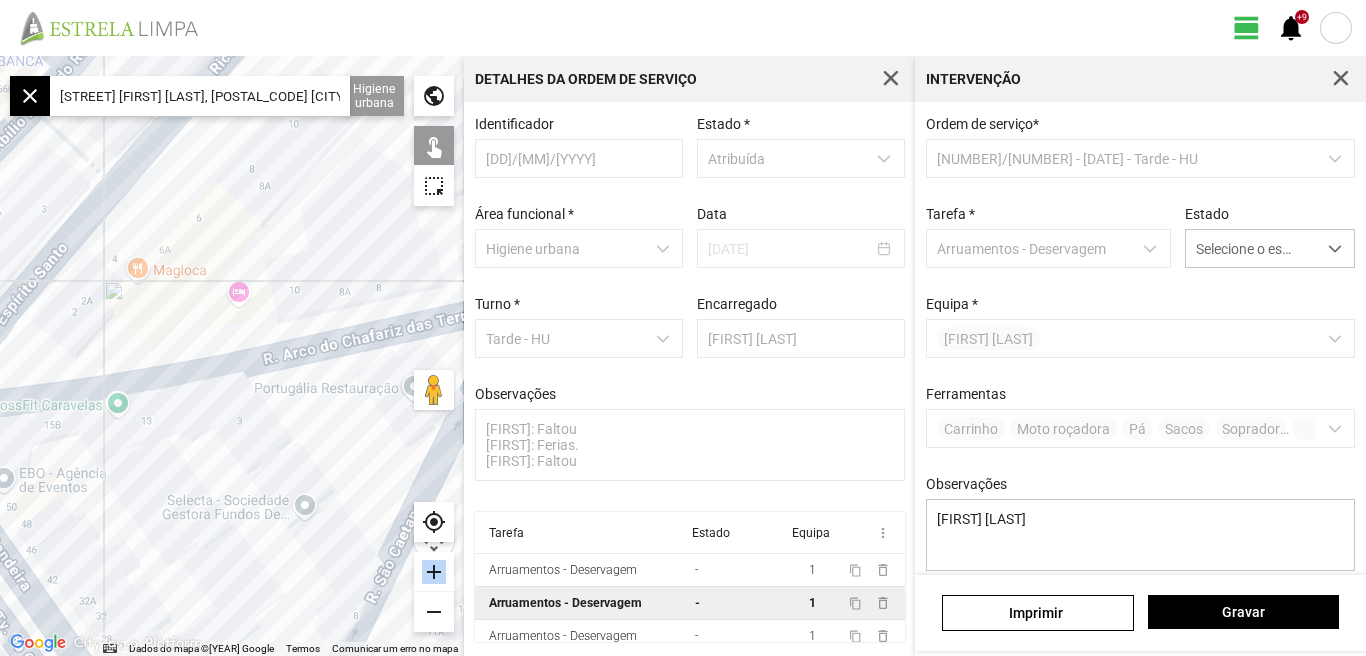 drag, startPoint x: 236, startPoint y: 314, endPoint x: 209, endPoint y: 169, distance: 147.49237 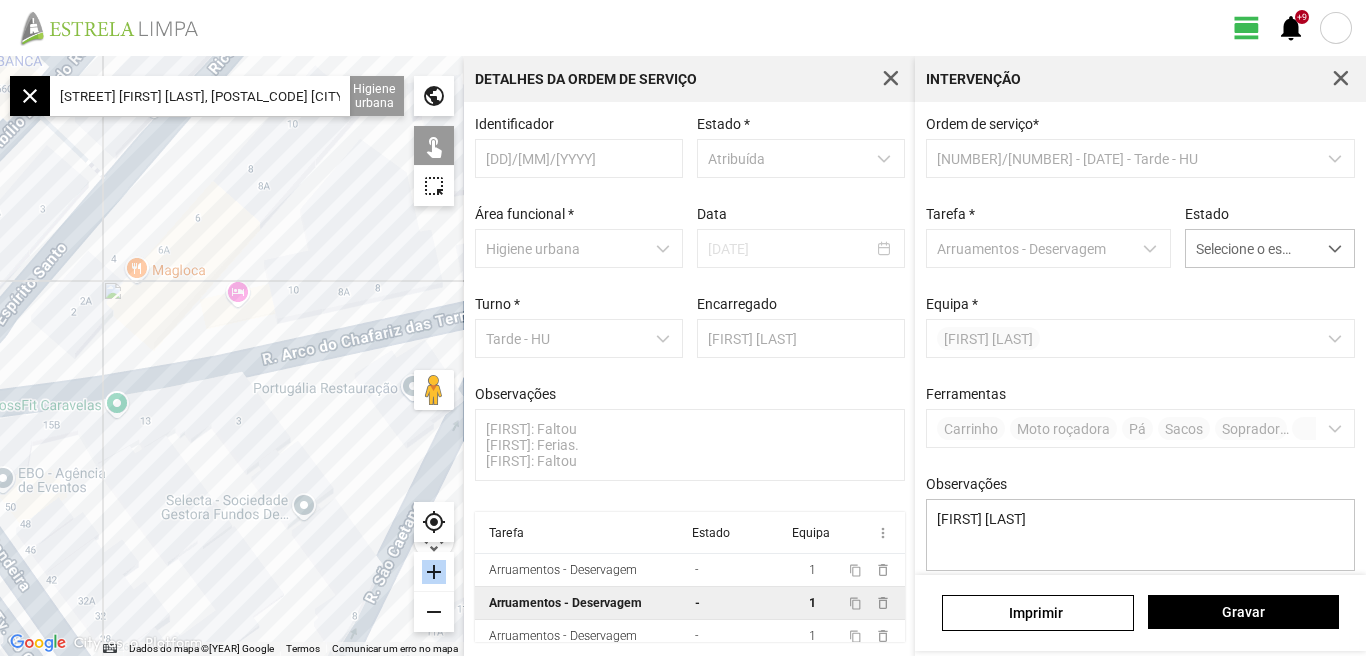 click 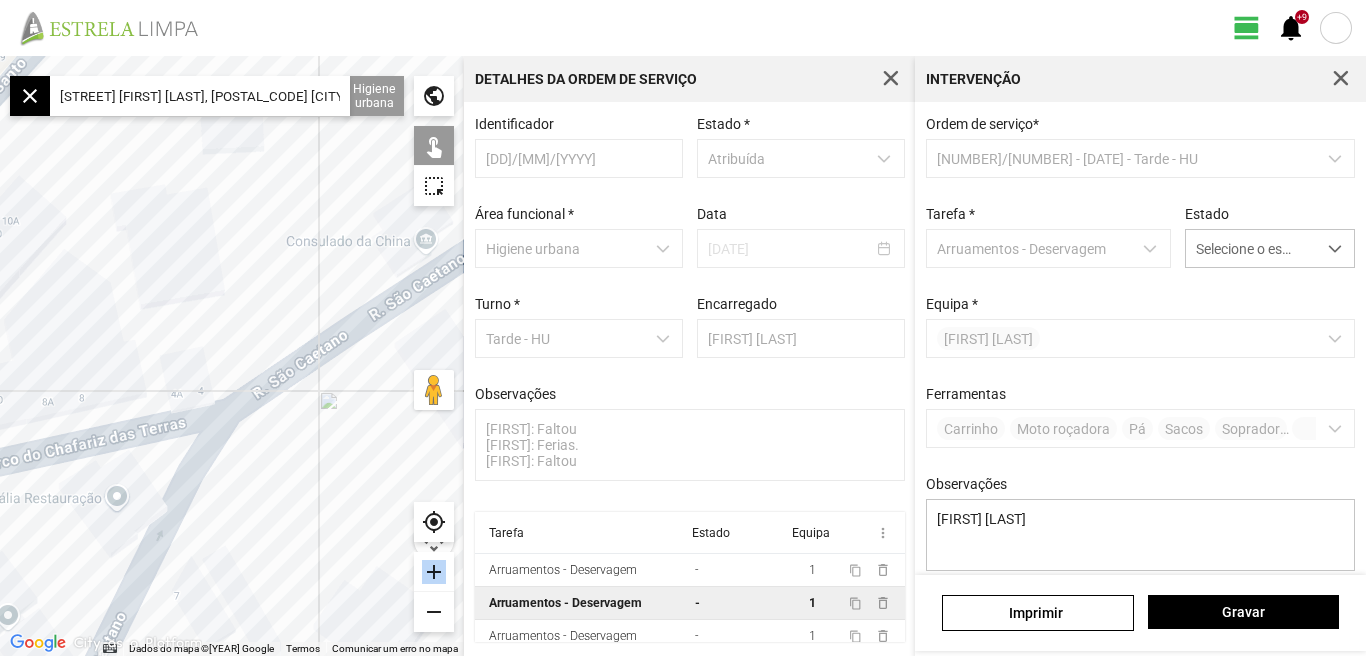 drag, startPoint x: 271, startPoint y: 257, endPoint x: 157, endPoint y: 282, distance: 116.70904 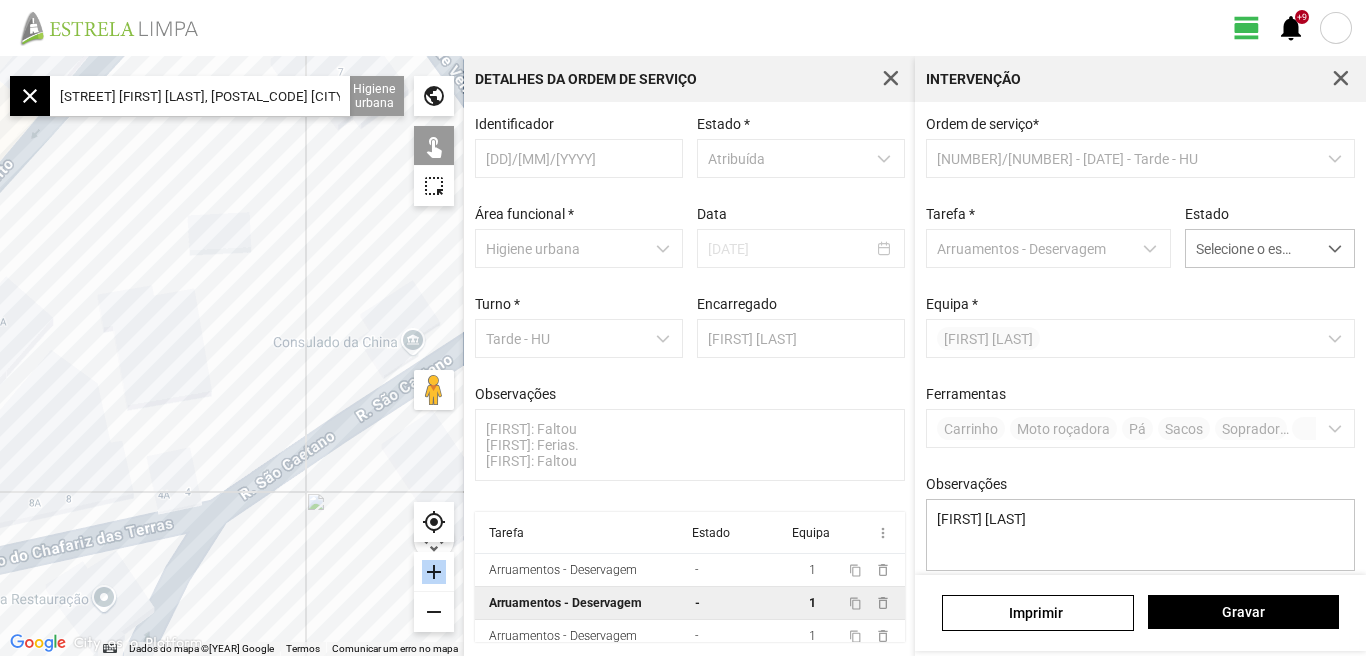 drag, startPoint x: 154, startPoint y: 263, endPoint x: 213, endPoint y: 390, distance: 140.0357 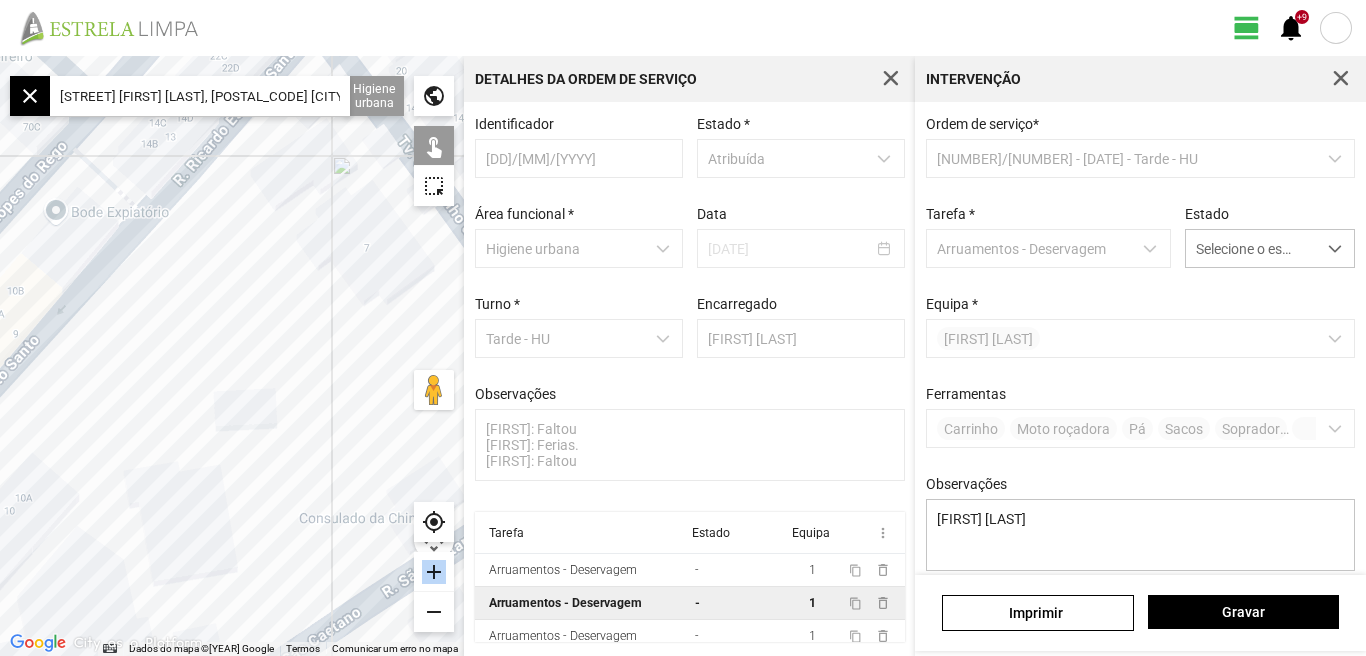 drag, startPoint x: 196, startPoint y: 343, endPoint x: 115, endPoint y: 377, distance: 87.84646 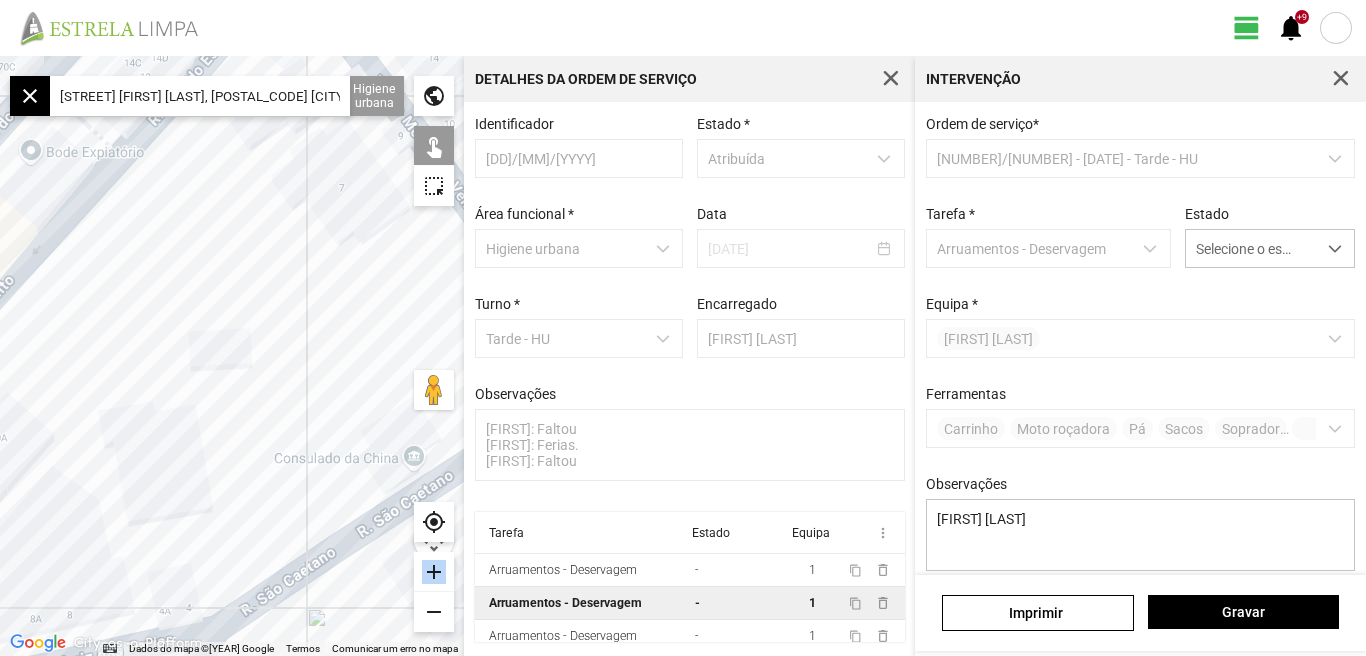 drag, startPoint x: 135, startPoint y: 377, endPoint x: 219, endPoint y: 257, distance: 146.47867 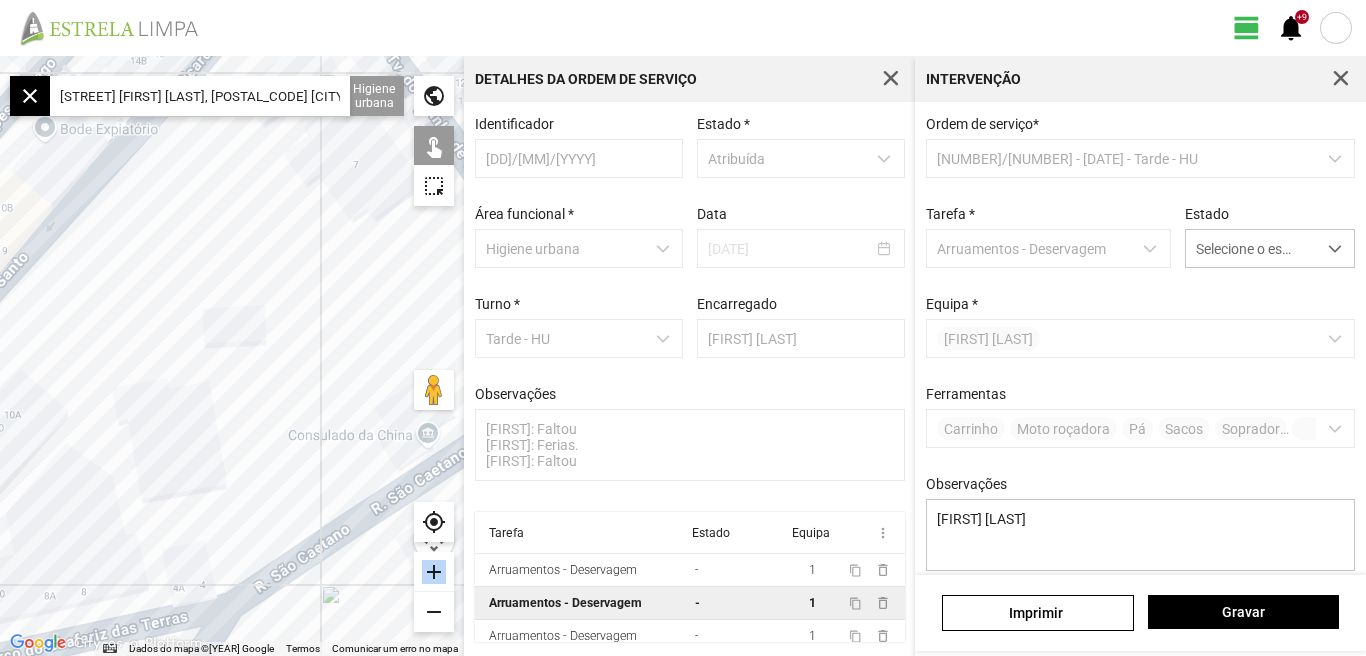 drag, startPoint x: 187, startPoint y: 373, endPoint x: 95, endPoint y: 467, distance: 131.52946 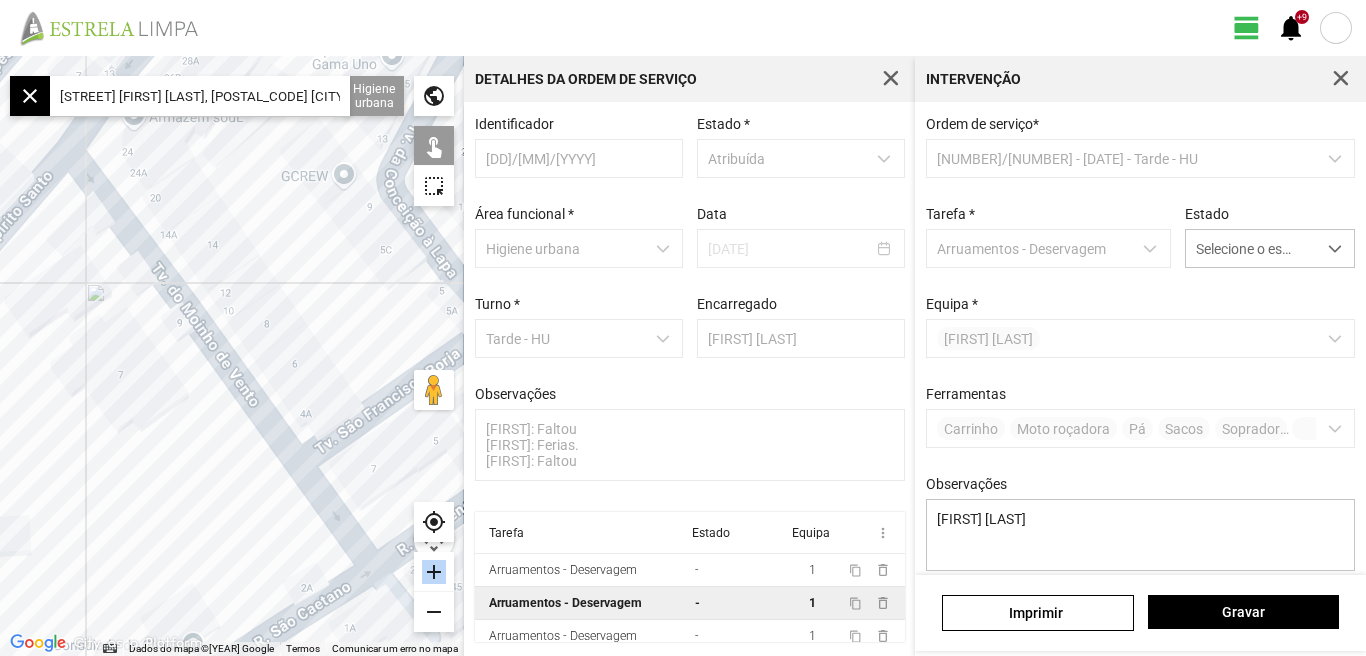 drag, startPoint x: 121, startPoint y: 441, endPoint x: 252, endPoint y: 280, distance: 207.56204 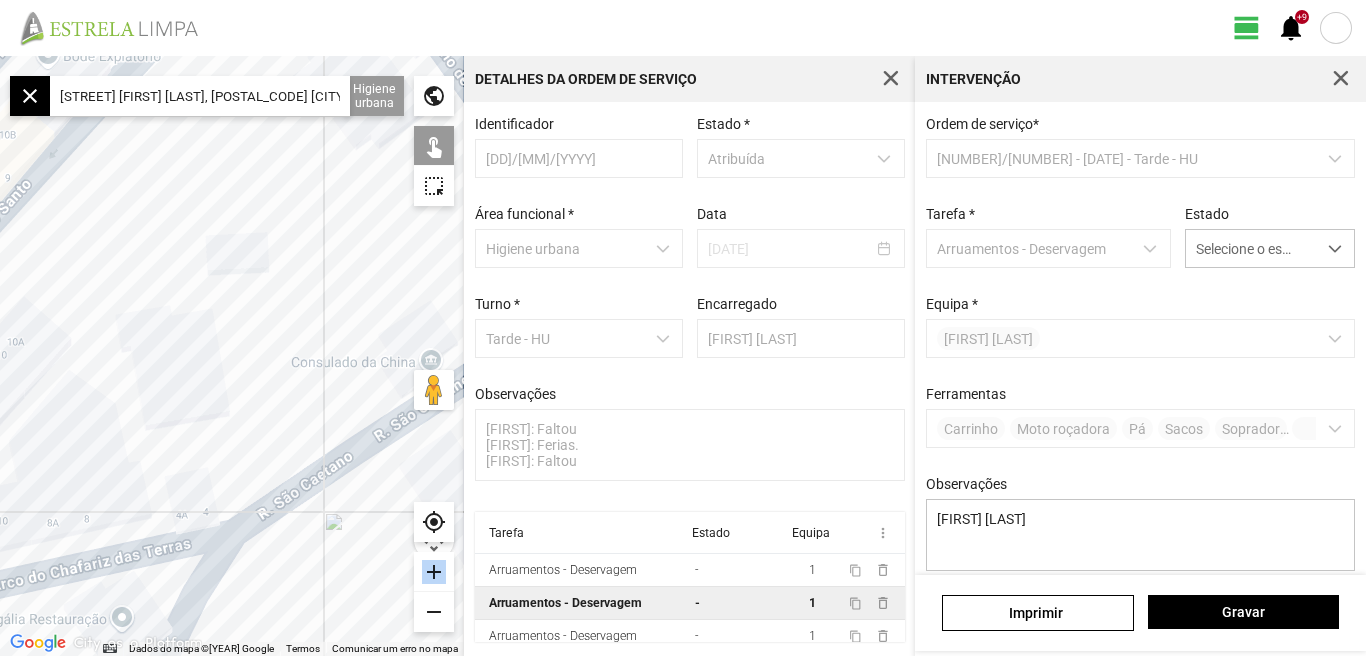 drag, startPoint x: 137, startPoint y: 338, endPoint x: 280, endPoint y: 220, distance: 185.39957 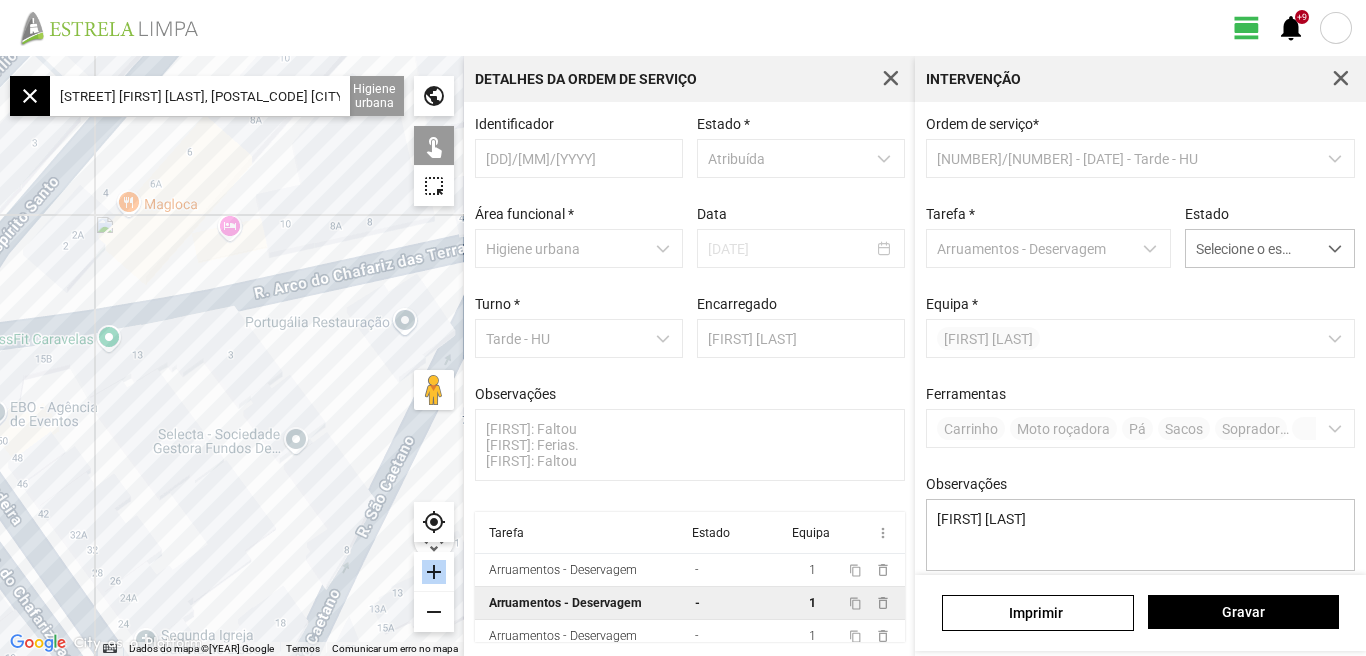 drag, startPoint x: 159, startPoint y: 513, endPoint x: 184, endPoint y: 356, distance: 158.97798 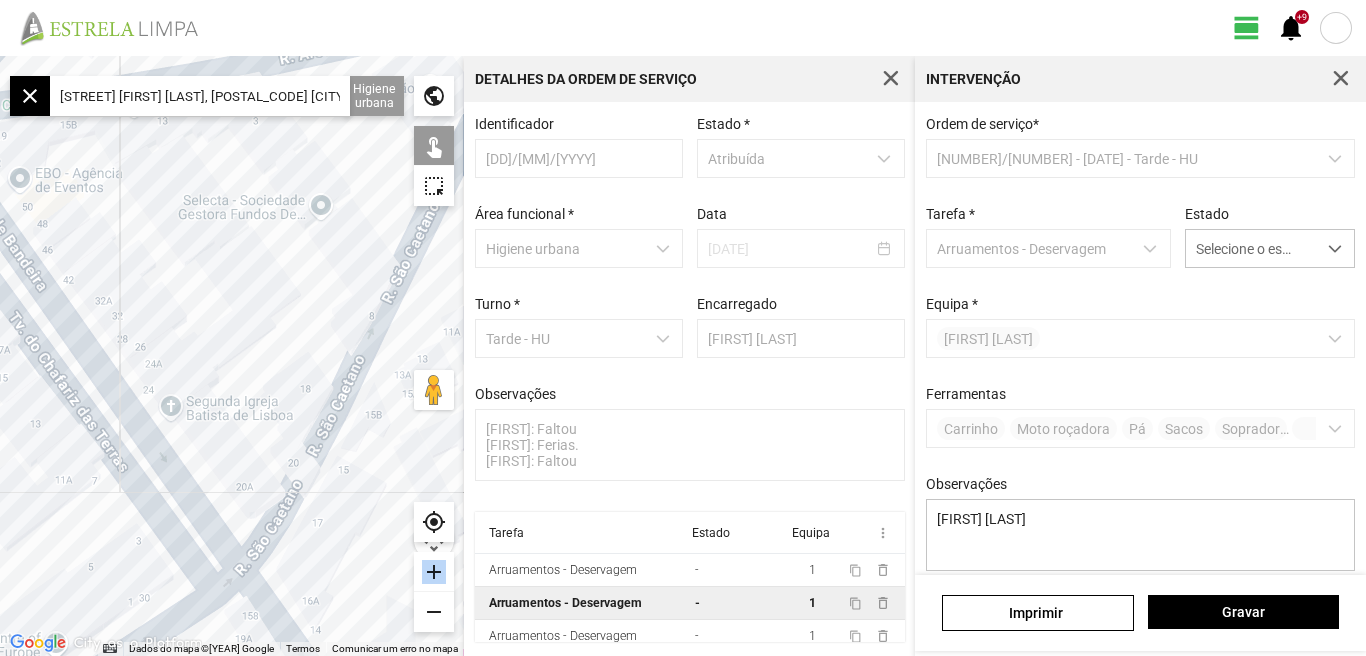 scroll, scrollTop: 177, scrollLeft: 0, axis: vertical 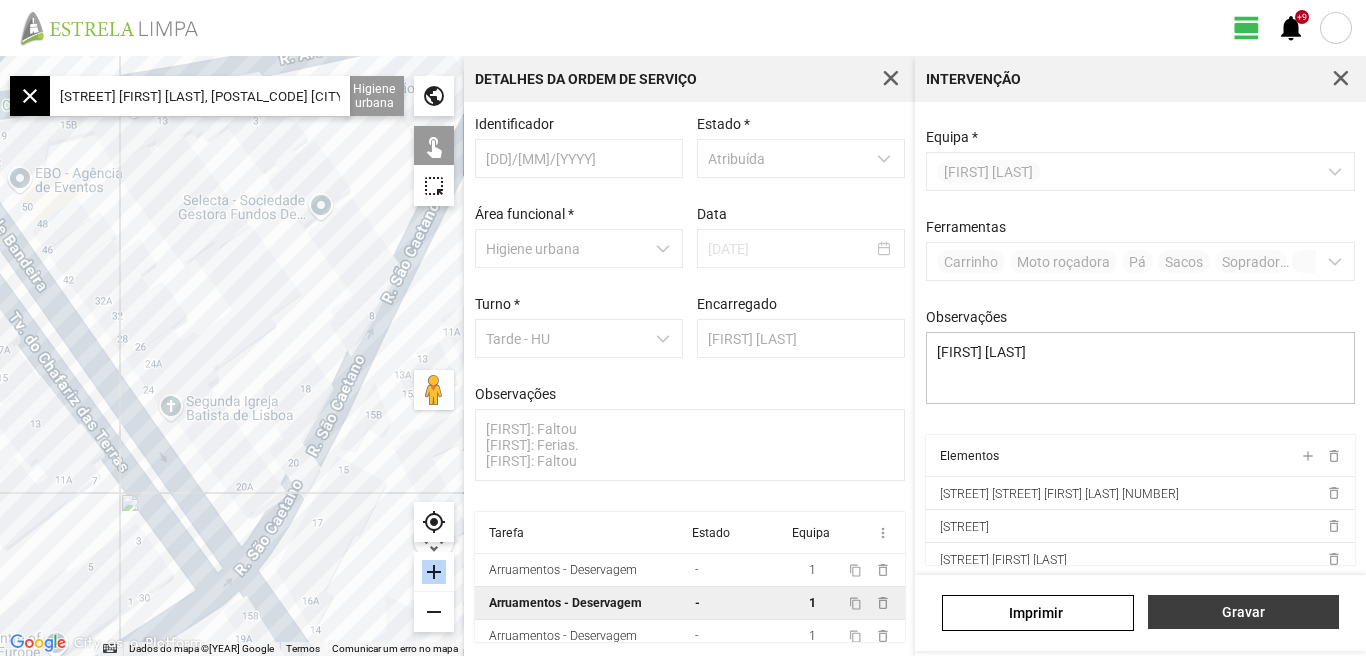 click on "Gravar" at bounding box center (1243, 612) 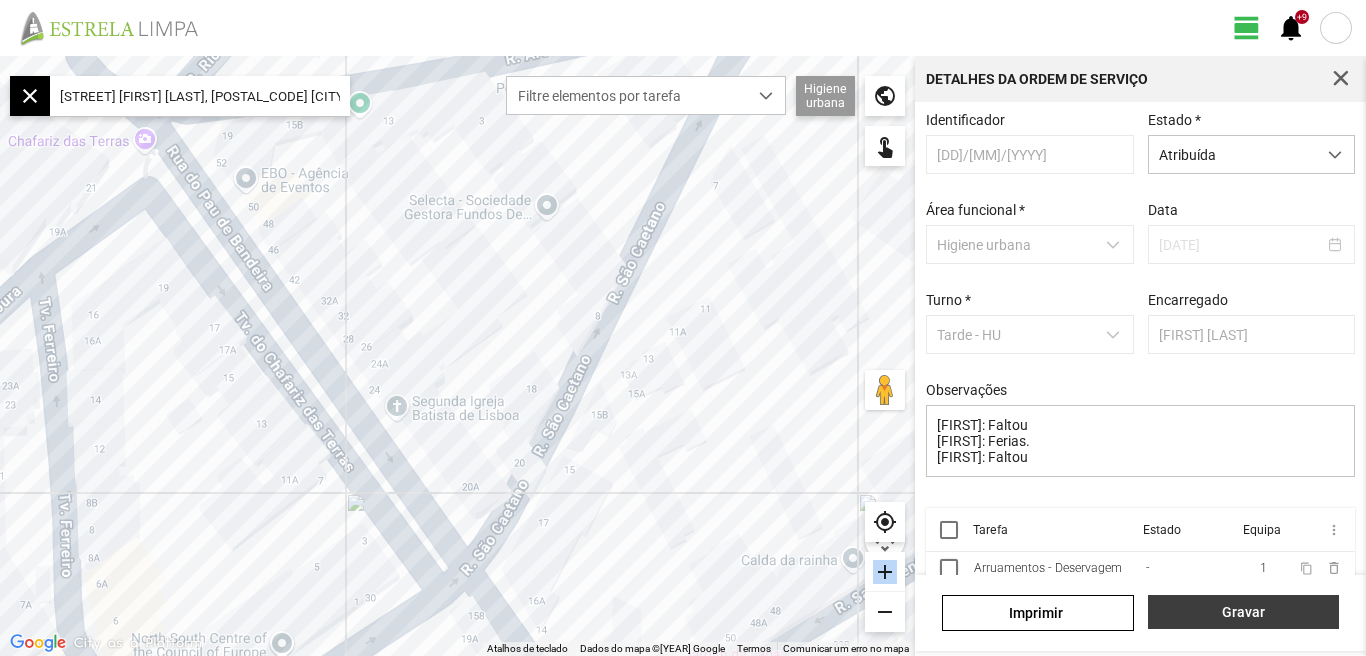 click on "Gravar" at bounding box center (1243, 612) 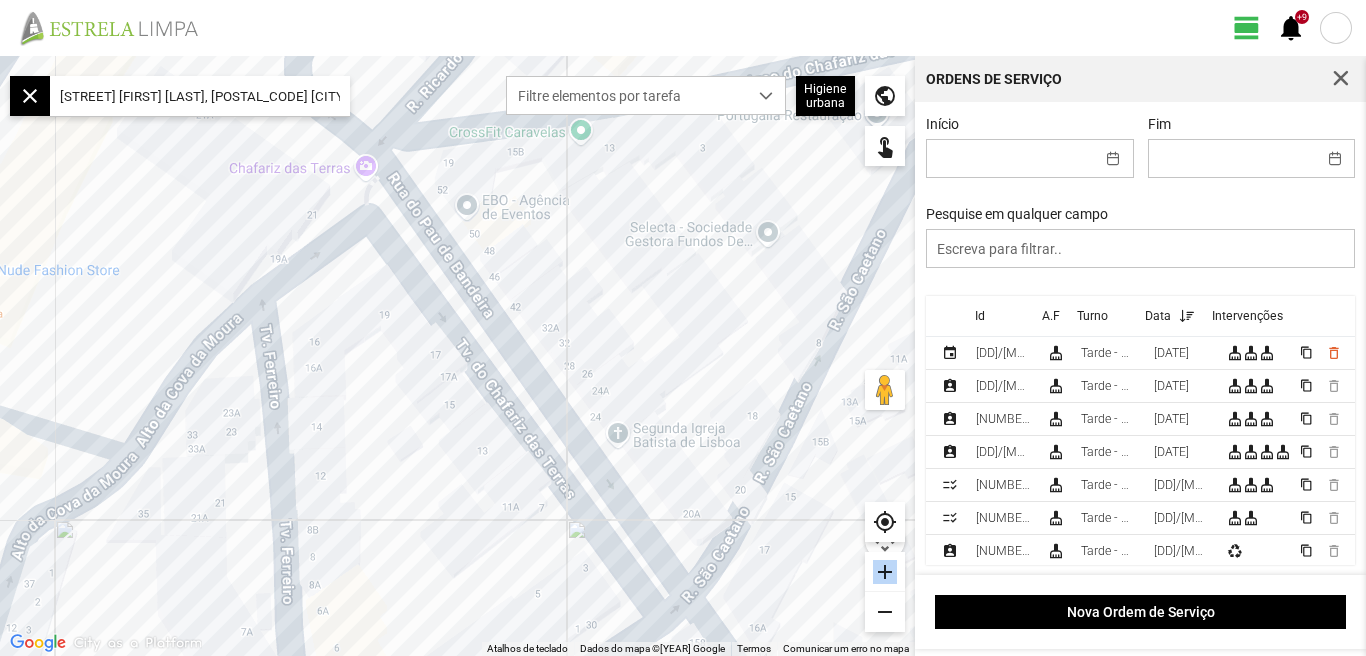 drag, startPoint x: 161, startPoint y: 522, endPoint x: 382, endPoint y: 546, distance: 222.29935 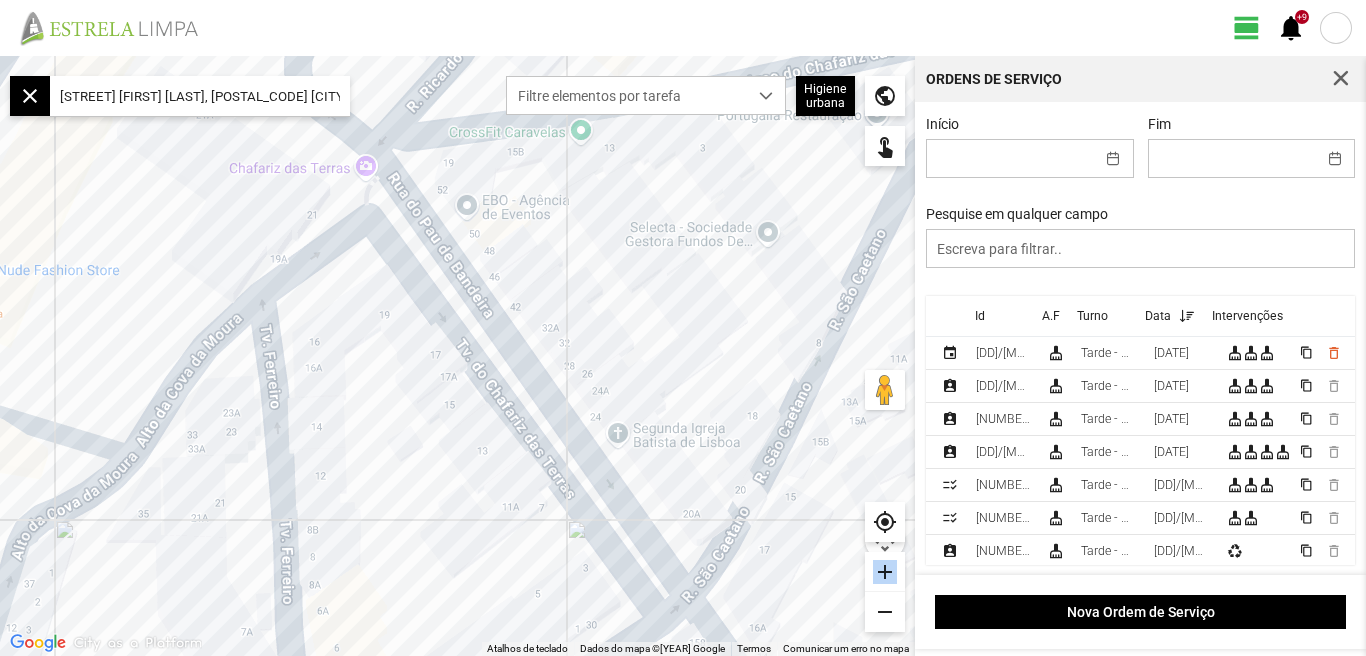 click 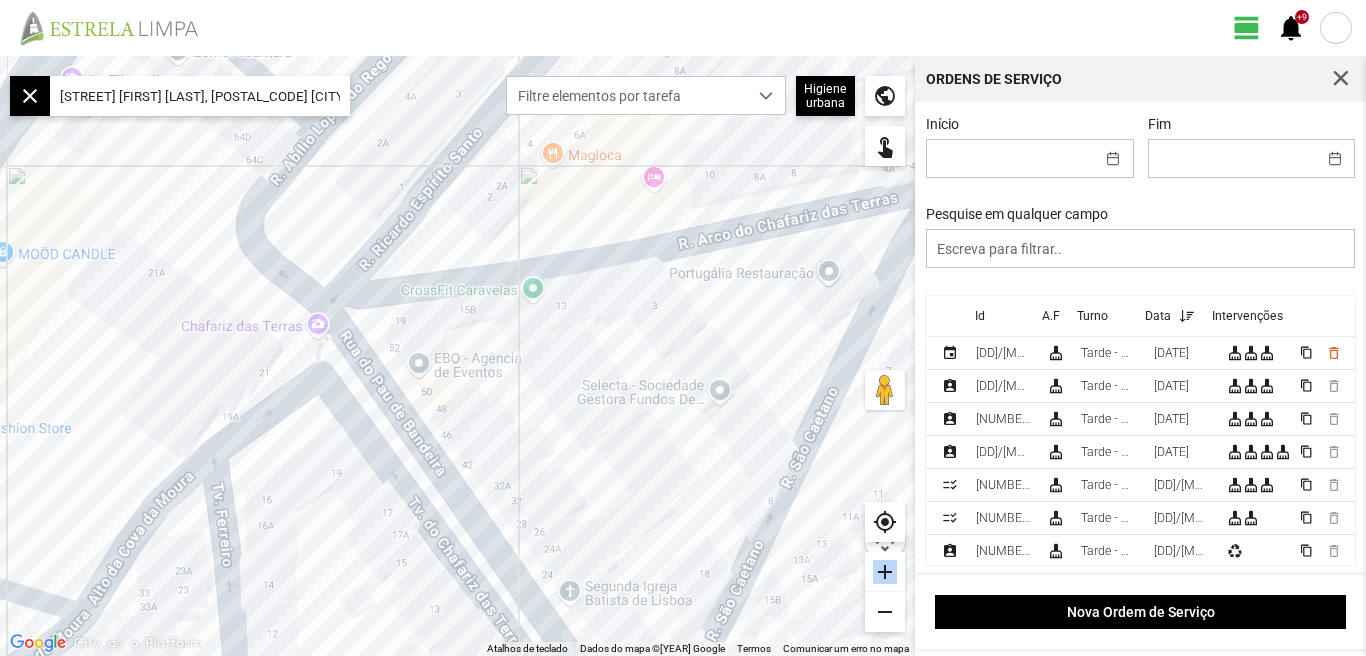 drag, startPoint x: 398, startPoint y: 438, endPoint x: 351, endPoint y: 591, distance: 160.05624 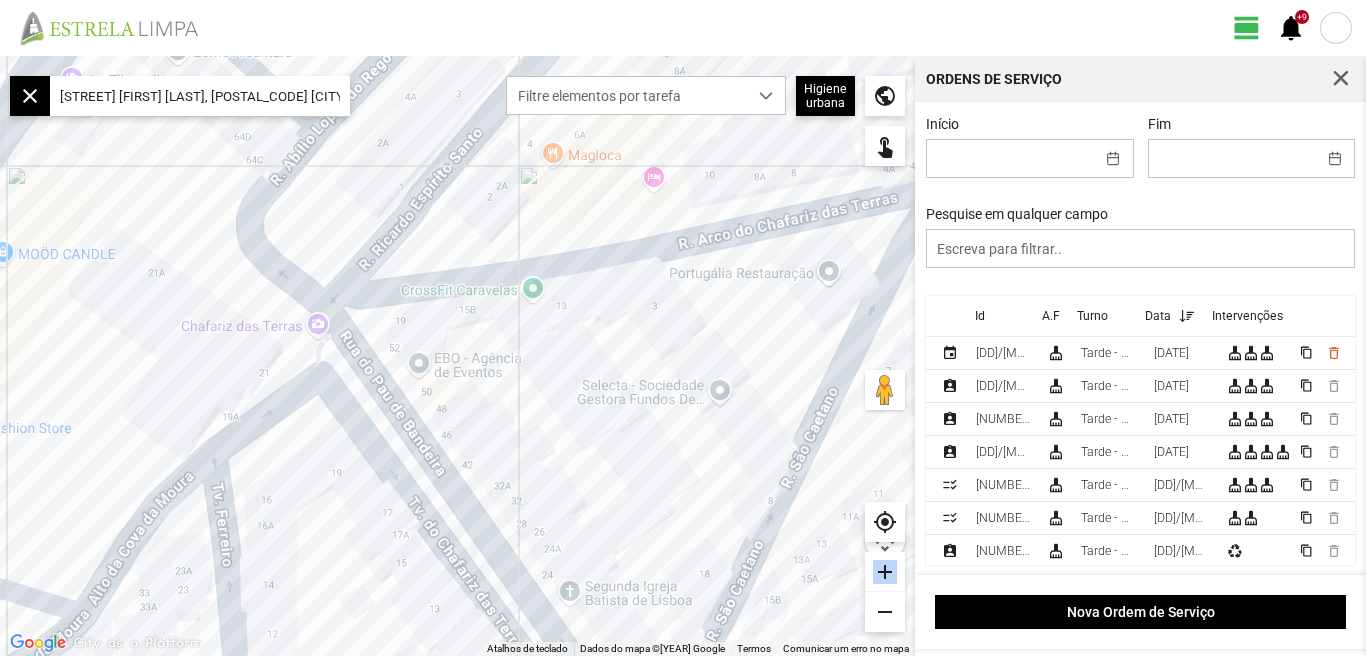 click 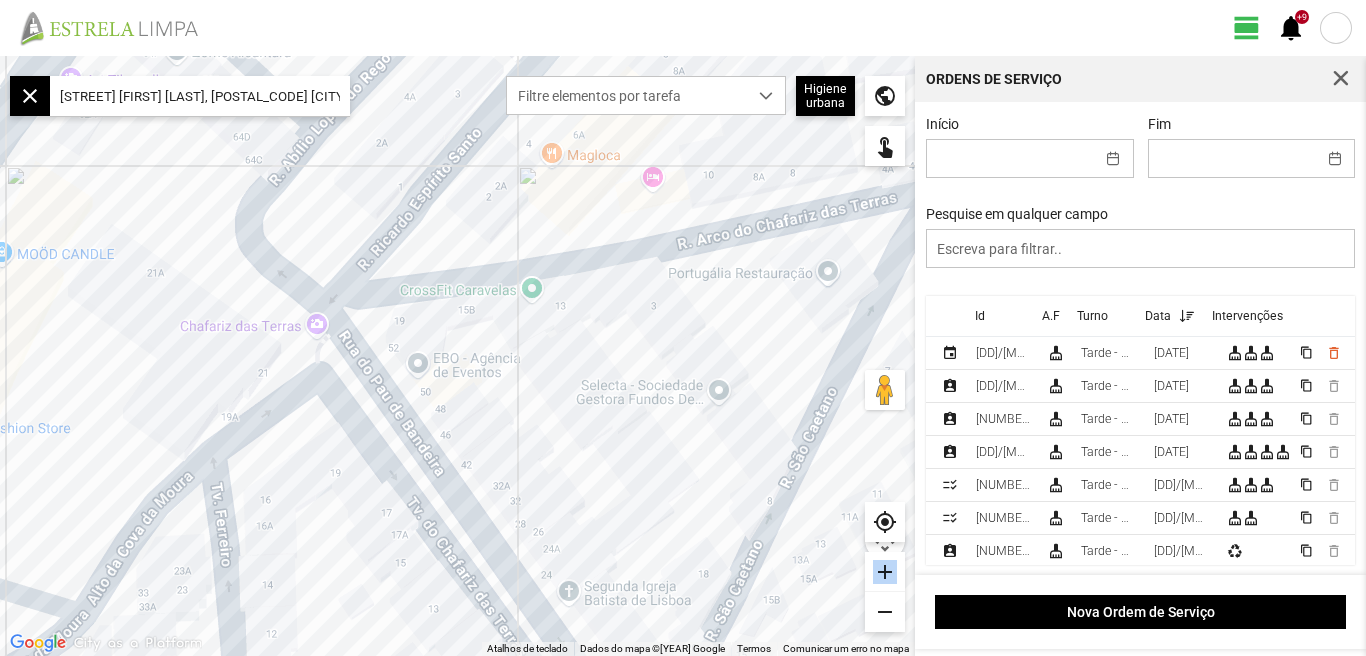 drag, startPoint x: 547, startPoint y: 418, endPoint x: 469, endPoint y: 447, distance: 83.21658 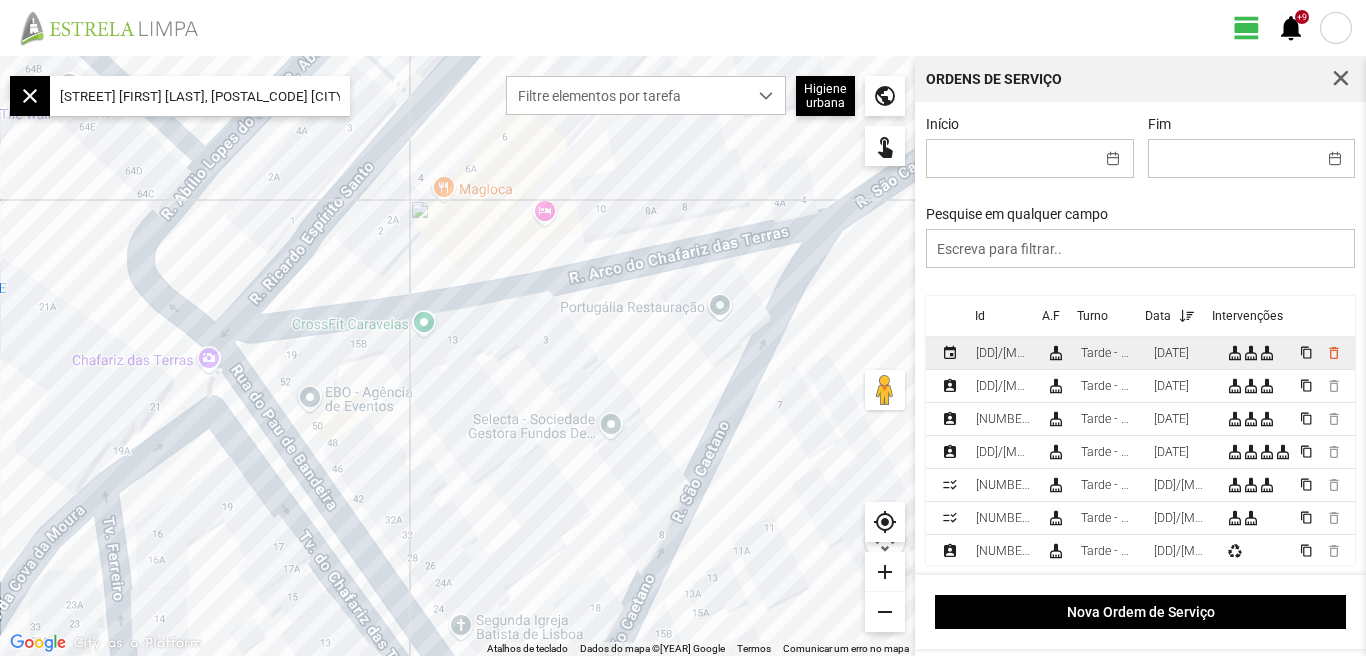 click on "[DATE]" at bounding box center [1171, 353] 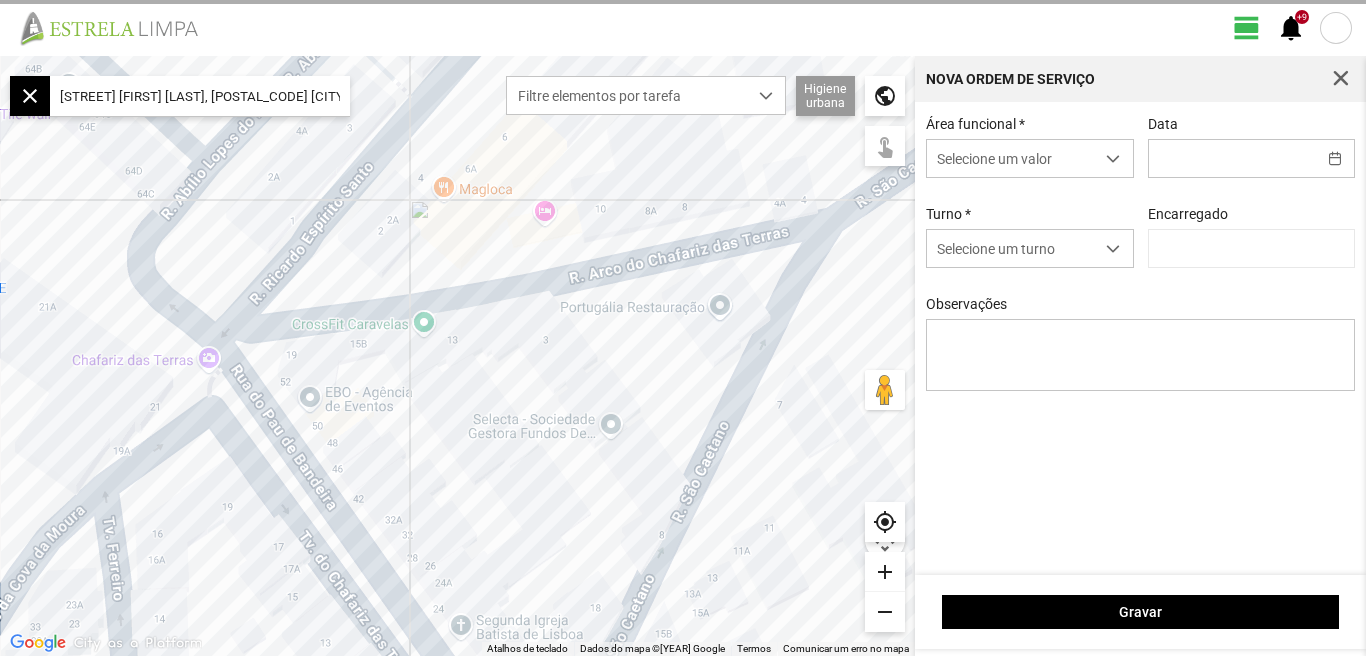 type on "[DATE]" 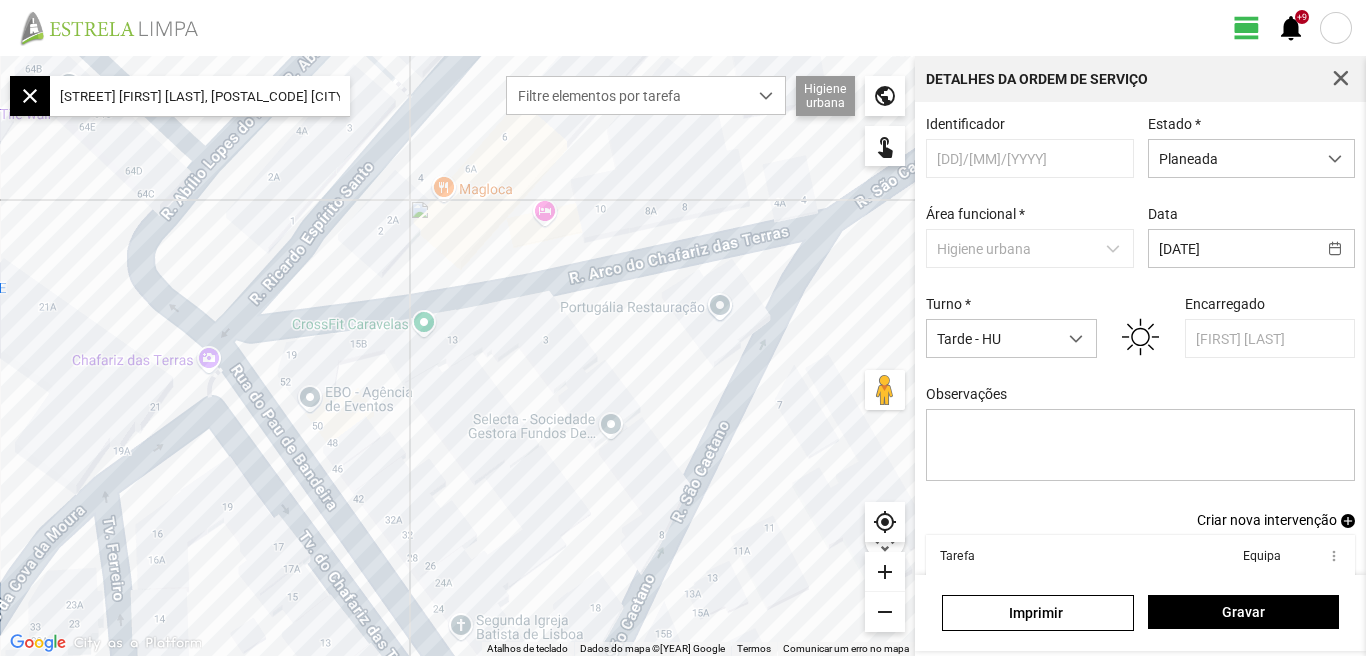 scroll, scrollTop: 109, scrollLeft: 0, axis: vertical 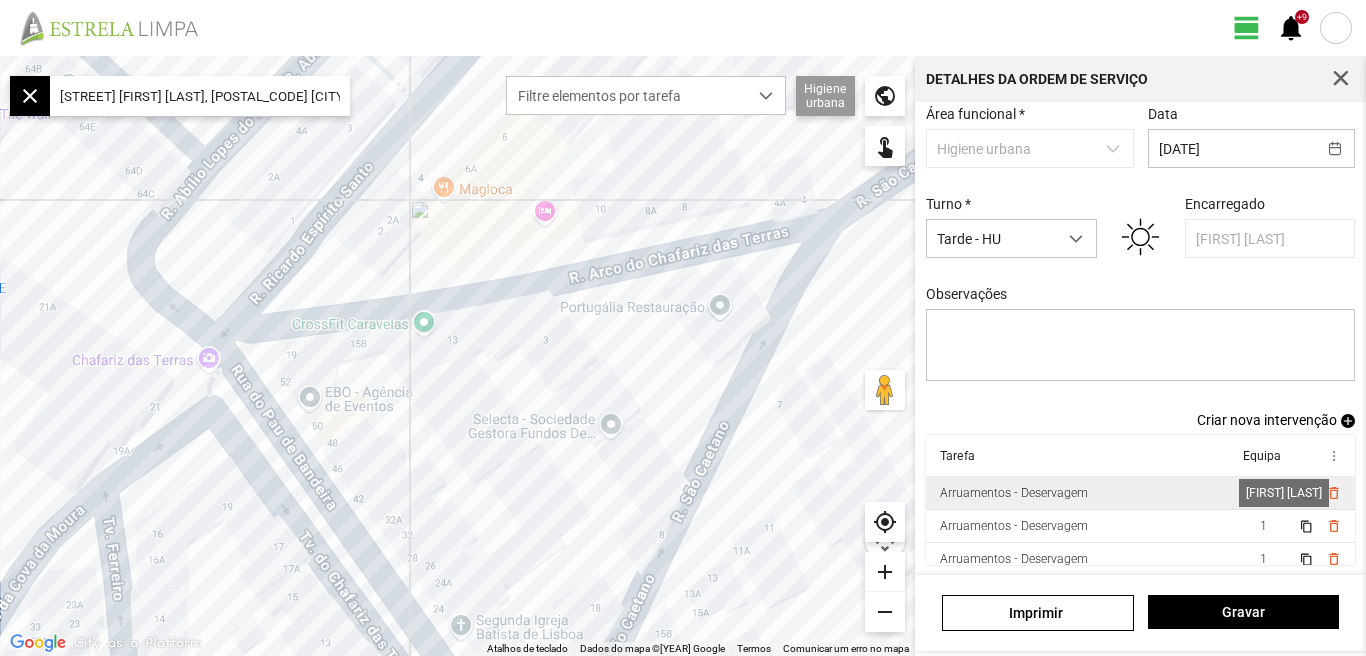 click on "1" at bounding box center (1263, 493) 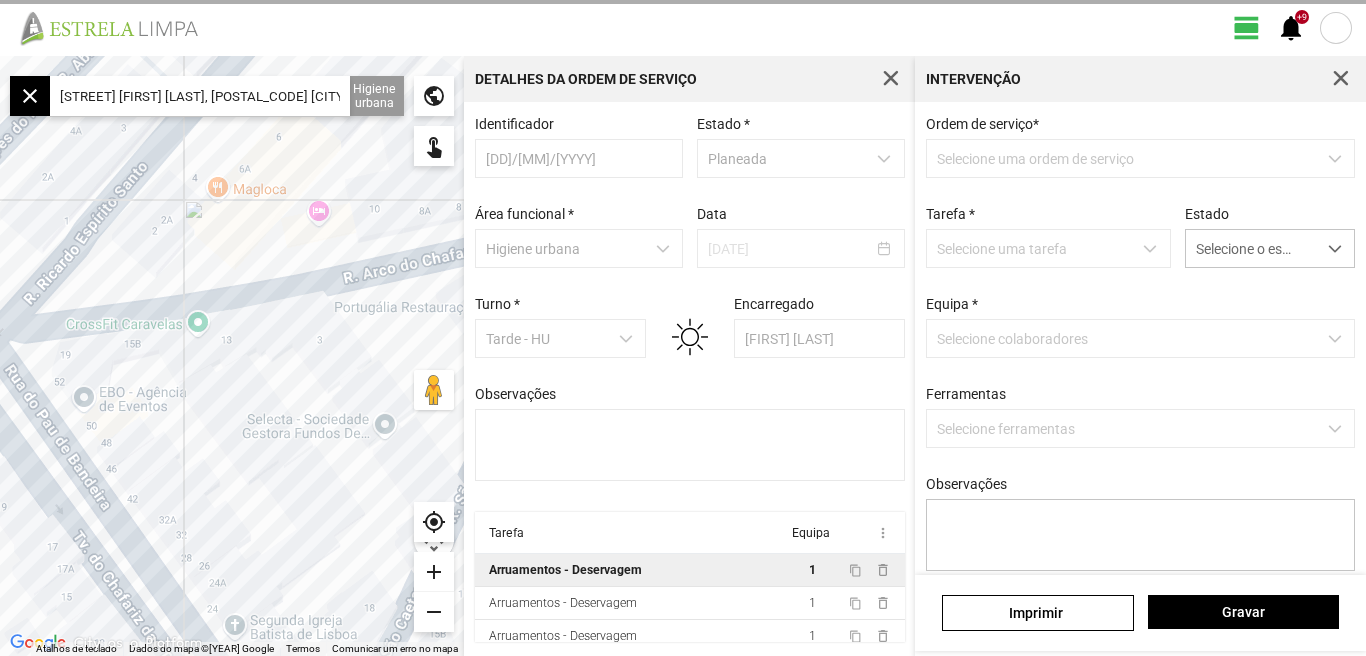 scroll, scrollTop: 4, scrollLeft: 0, axis: vertical 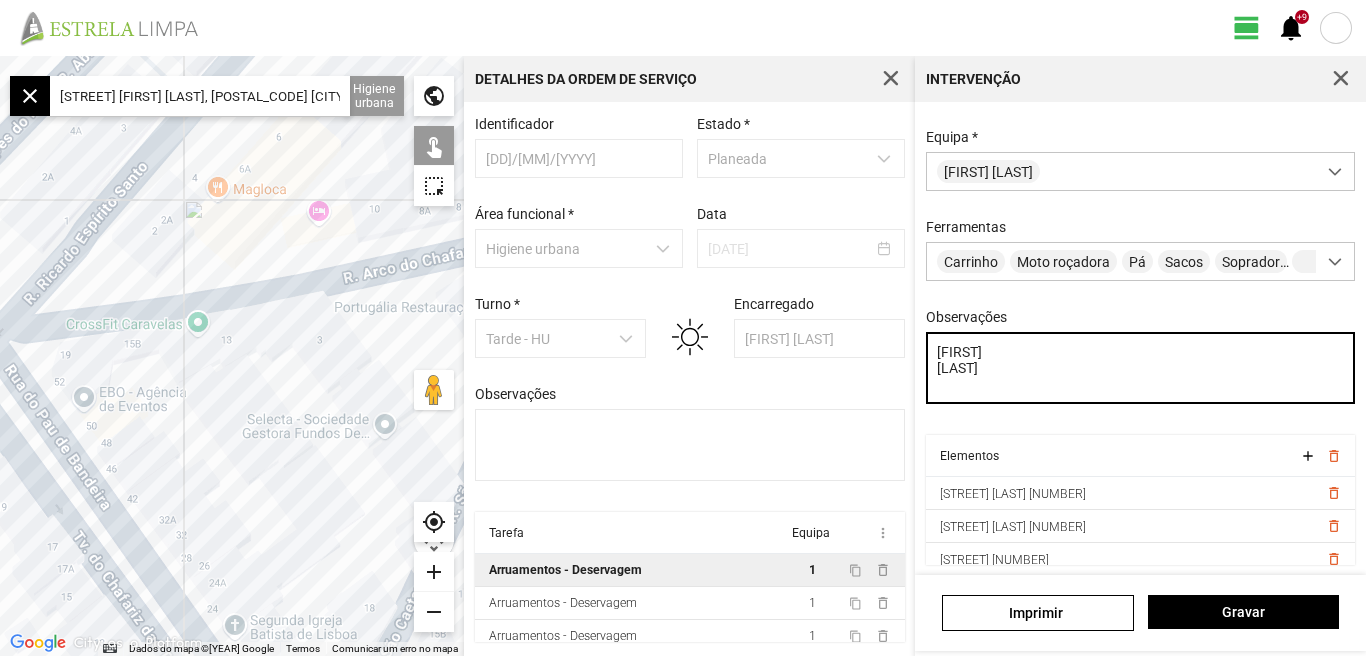 click on "[FIRST]
[LAST]" at bounding box center (1141, 368) 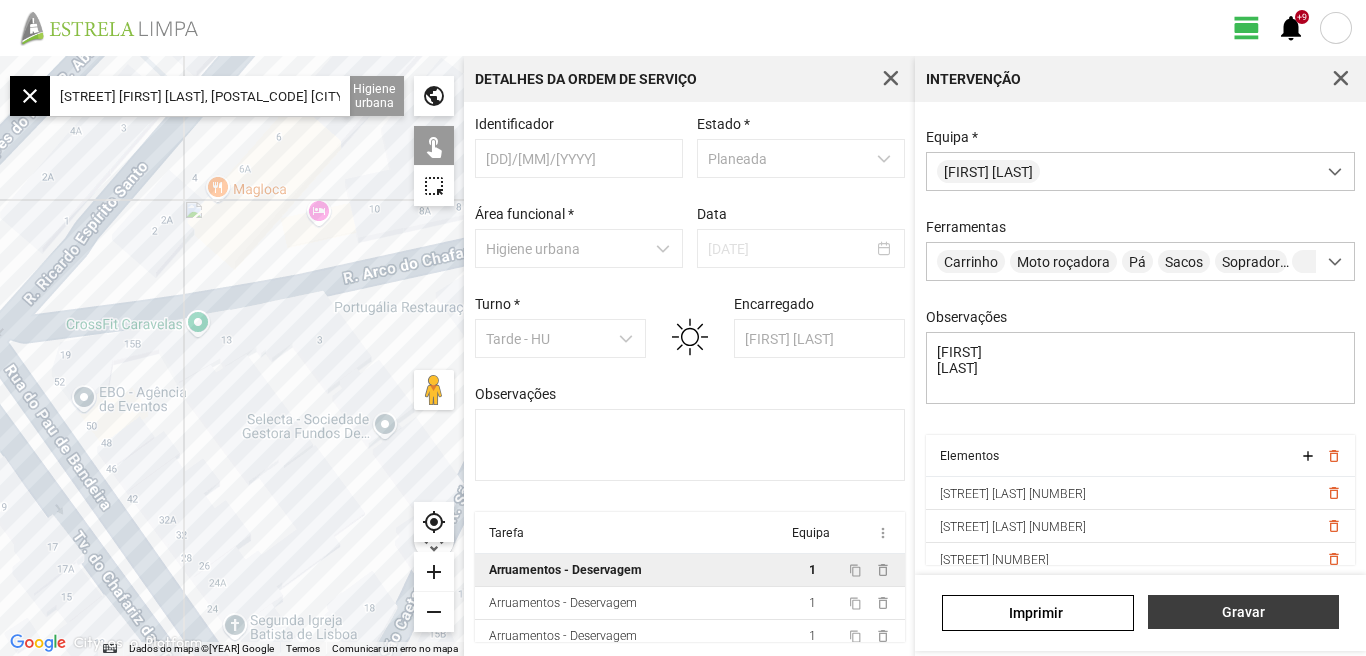 click on "Gravar" at bounding box center (1243, 612) 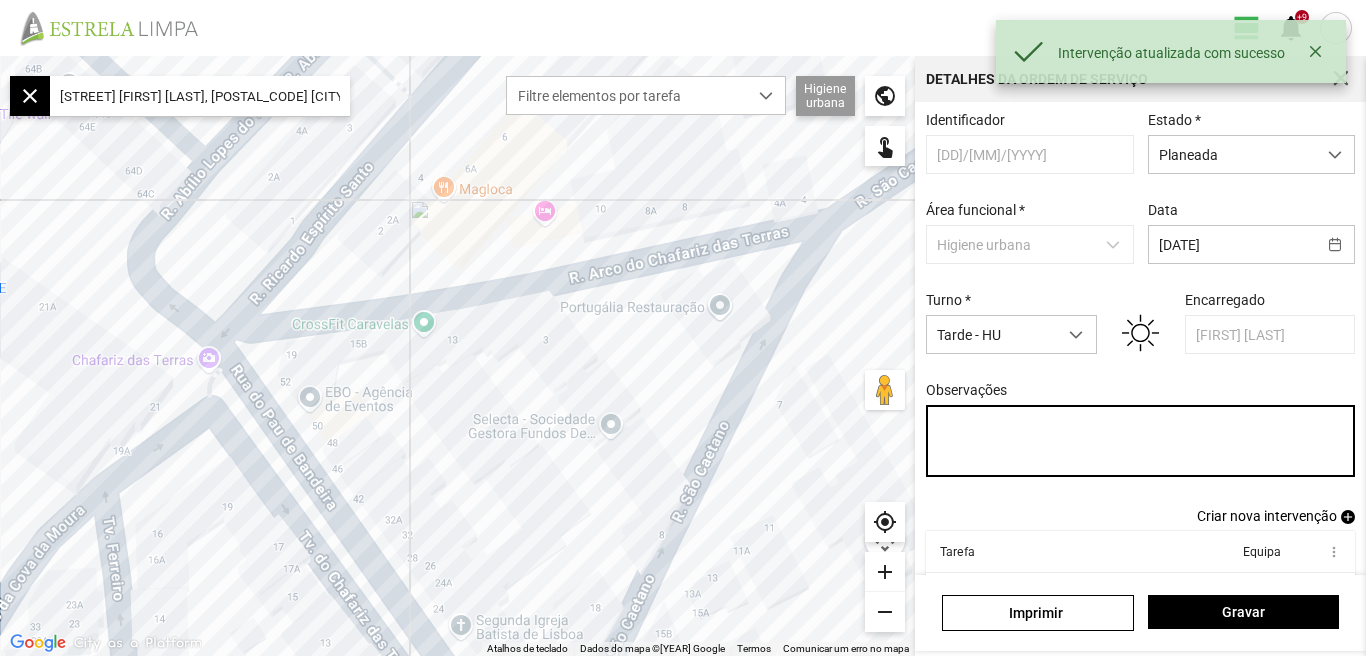click on "Observações" at bounding box center (1141, 441) 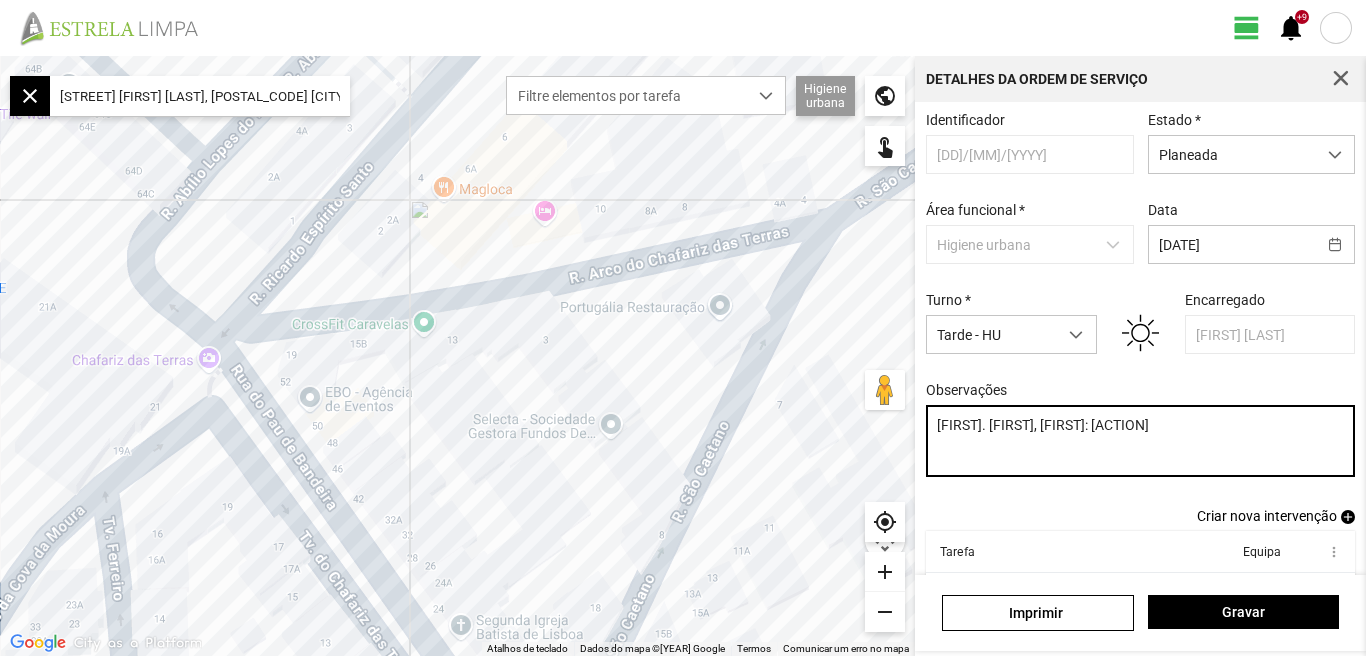 click on "[FIRST]. [FIRST], [FIRST]: [ACTION]" at bounding box center (1141, 441) 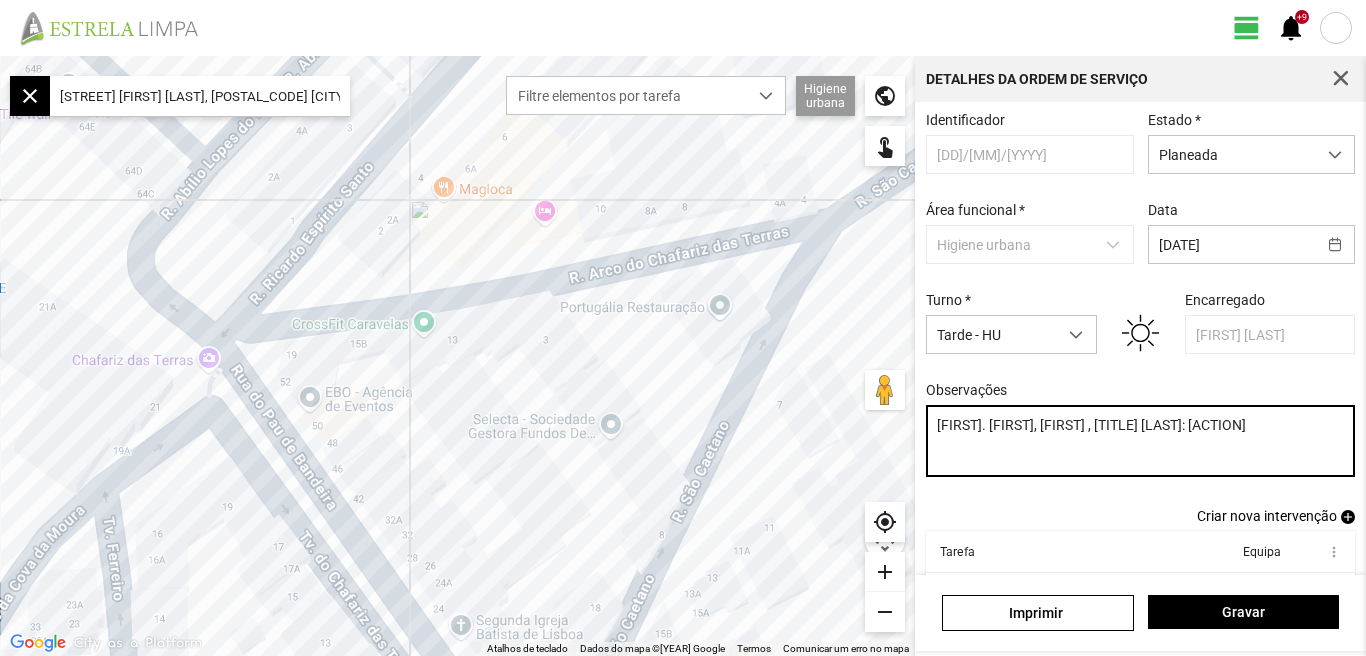 click on "[FIRST]. [FIRST], [FIRST] , [TITLE] [LAST]: [ACTION]" at bounding box center (1141, 441) 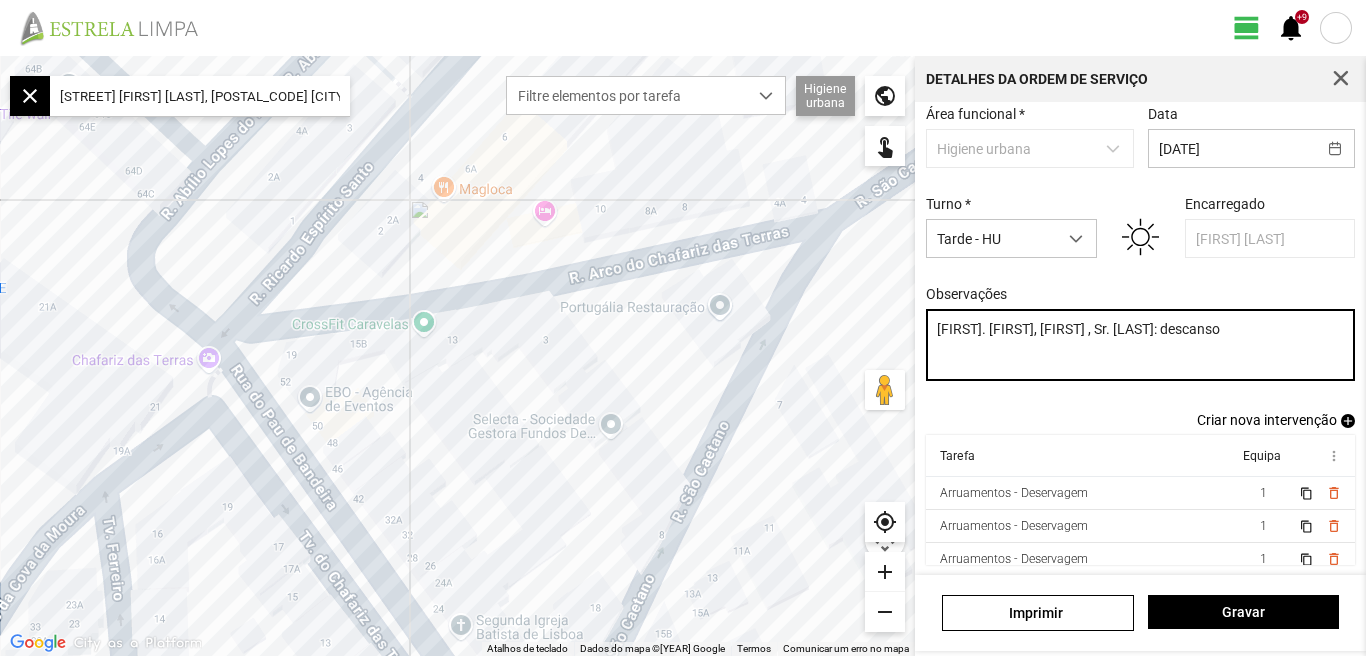 scroll, scrollTop: 109, scrollLeft: 0, axis: vertical 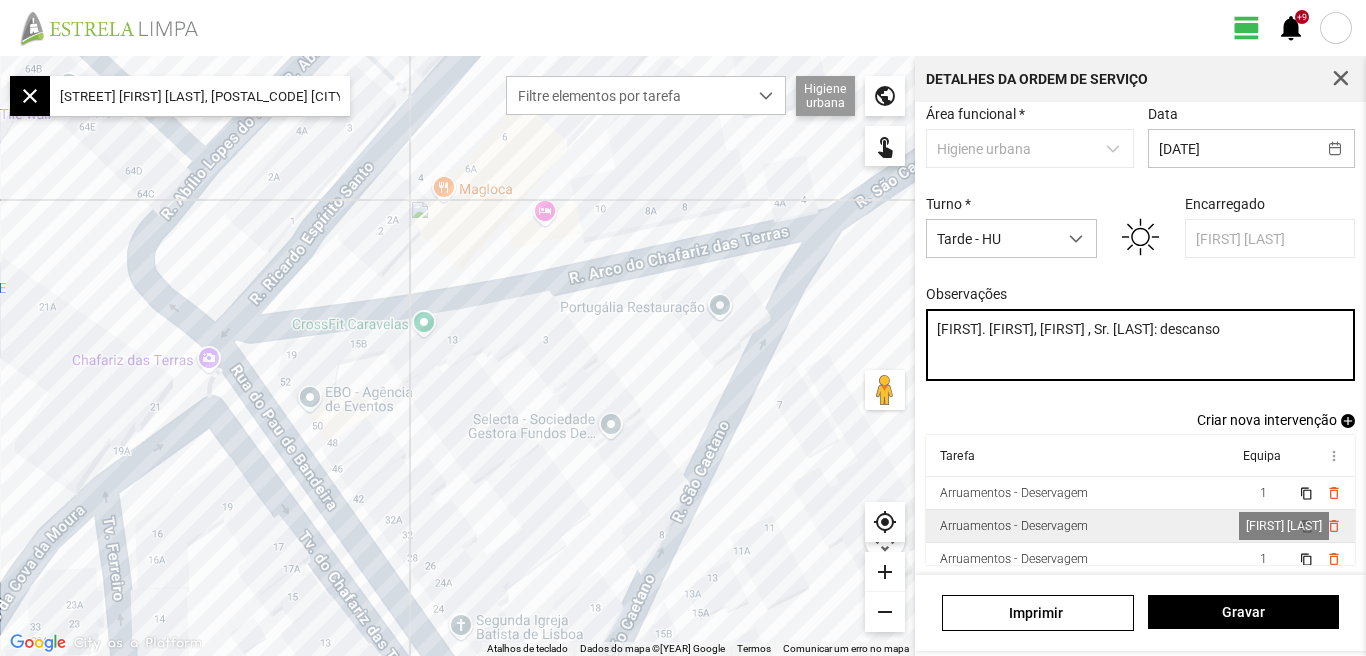 type on "[FIRST]. [FIRST], [FIRST] , Sr. [LAST]: descanso" 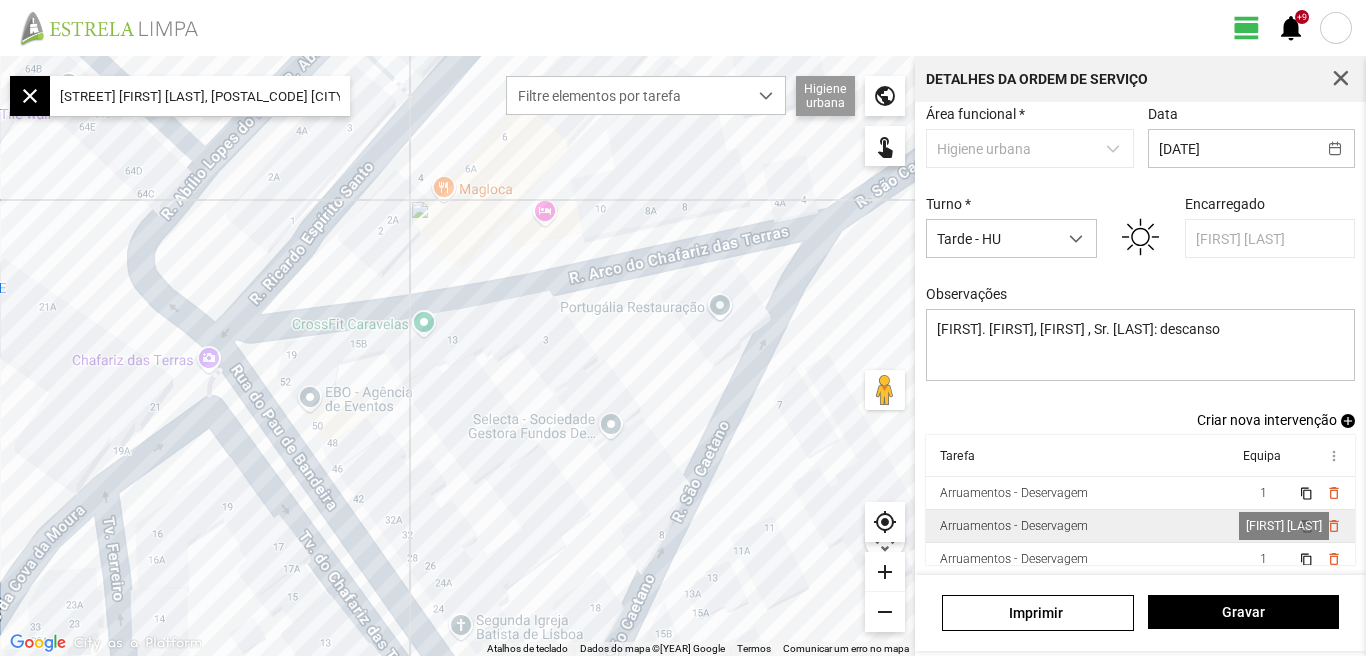 click on "1" at bounding box center (1263, 526) 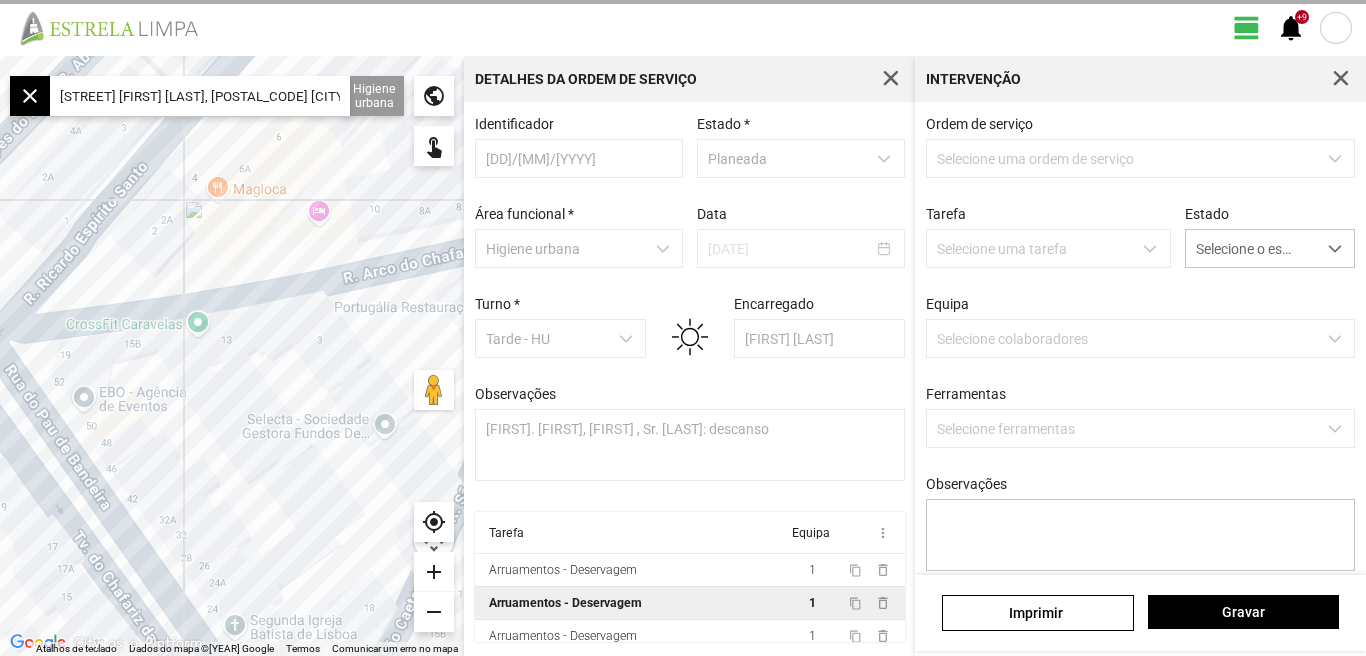 scroll, scrollTop: 4, scrollLeft: 0, axis: vertical 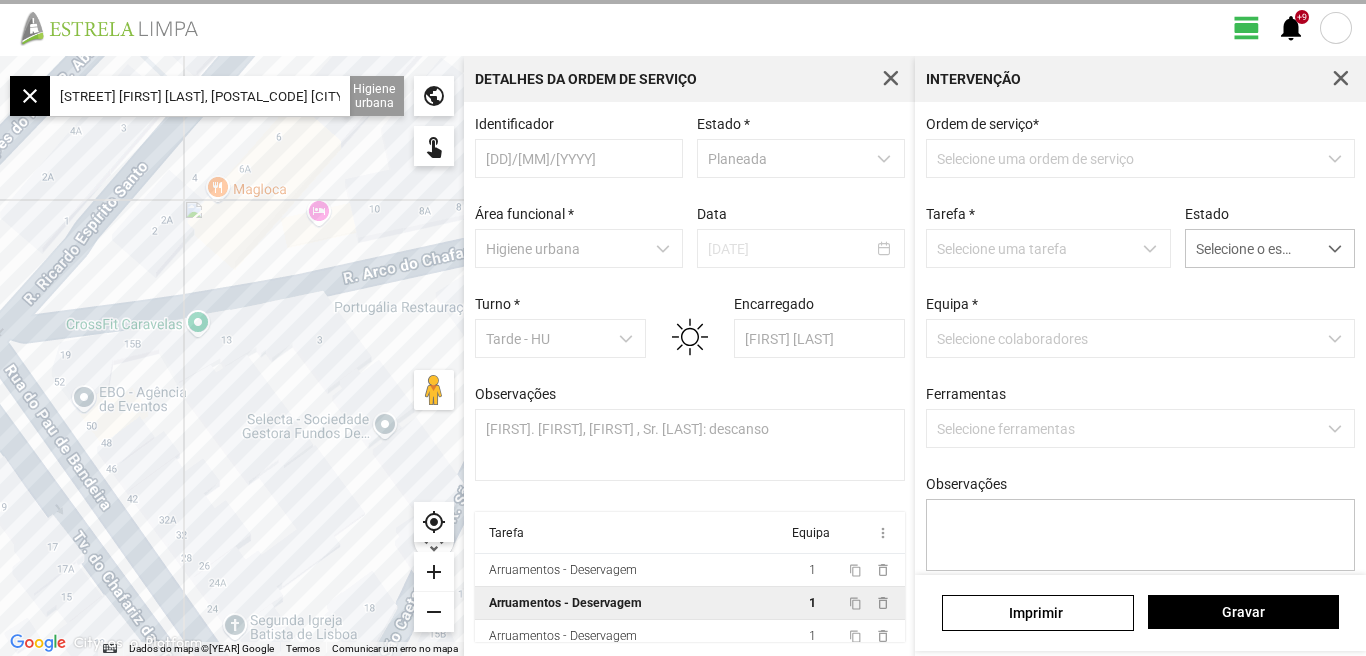 type on "[FIRST]
[LAST]" 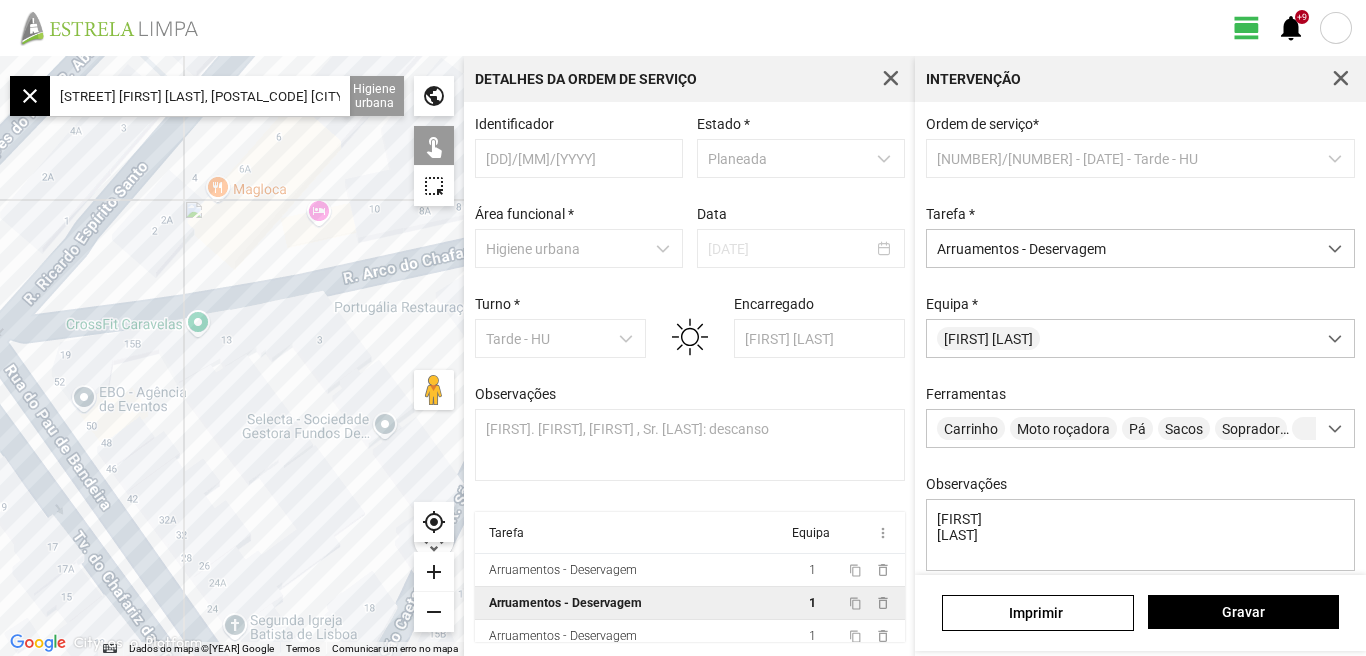 scroll, scrollTop: 177, scrollLeft: 0, axis: vertical 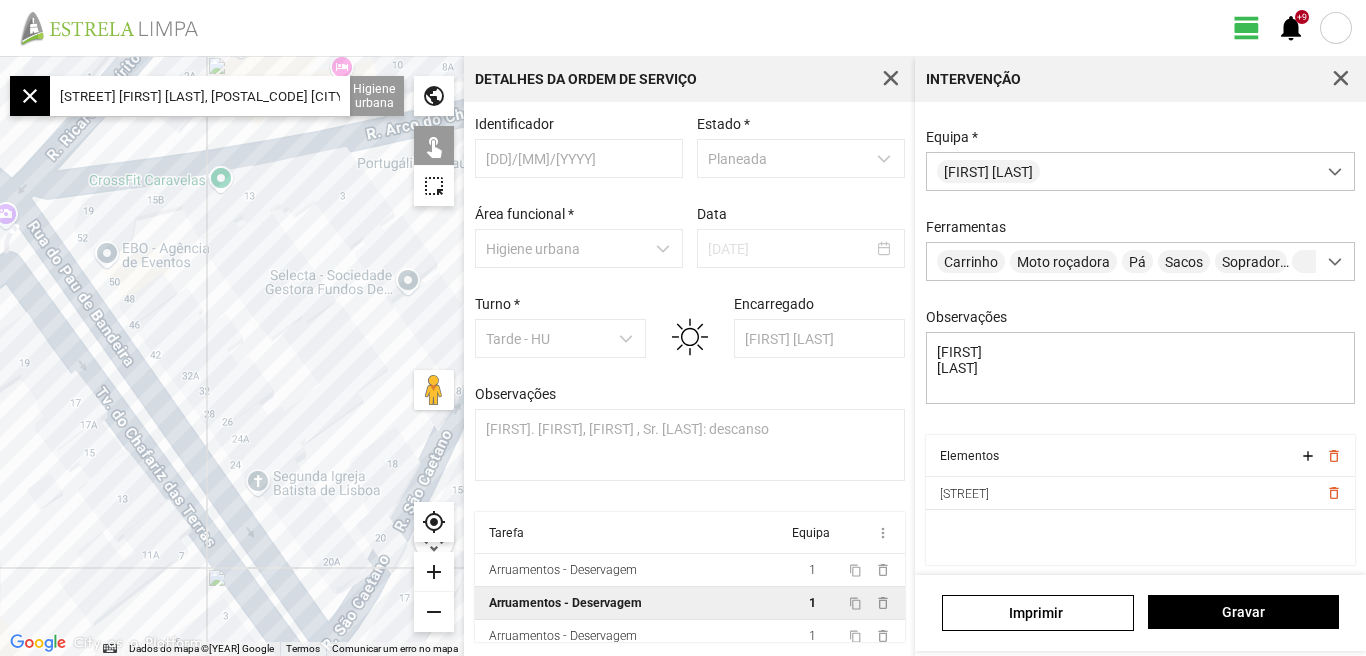 drag, startPoint x: 273, startPoint y: 550, endPoint x: 297, endPoint y: 404, distance: 147.95946 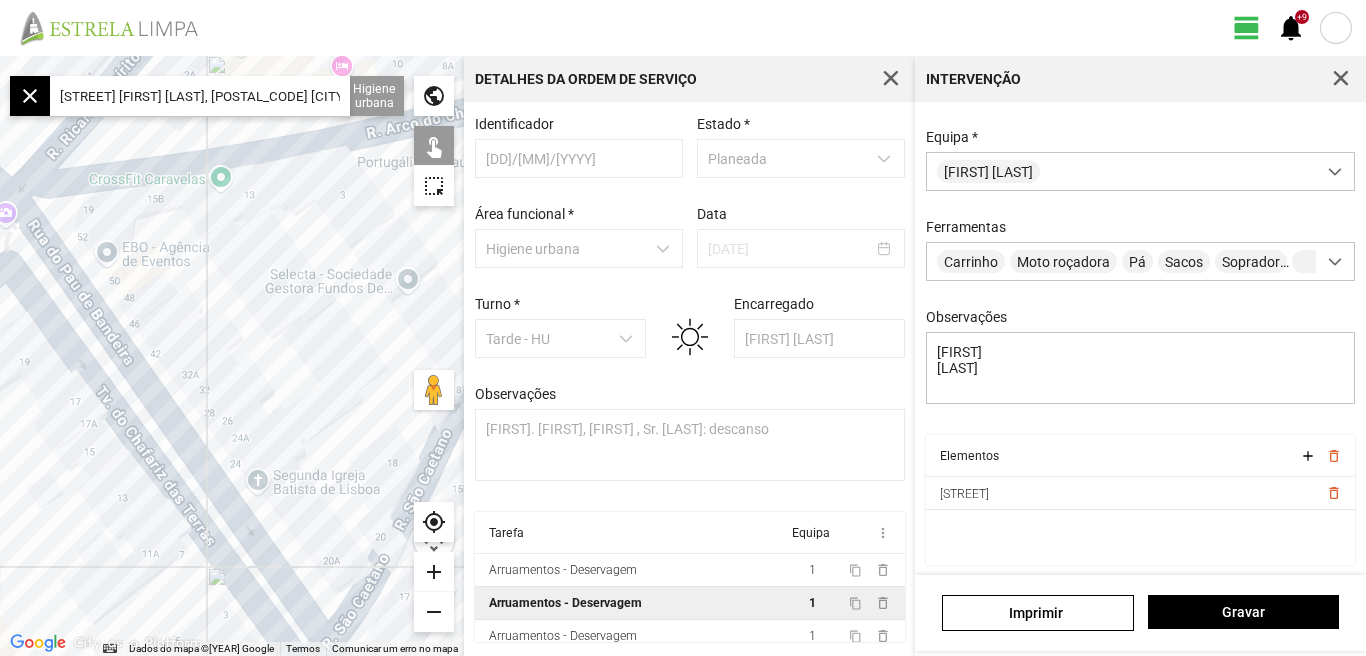 drag, startPoint x: 281, startPoint y: 401, endPoint x: 226, endPoint y: 392, distance: 55.7315 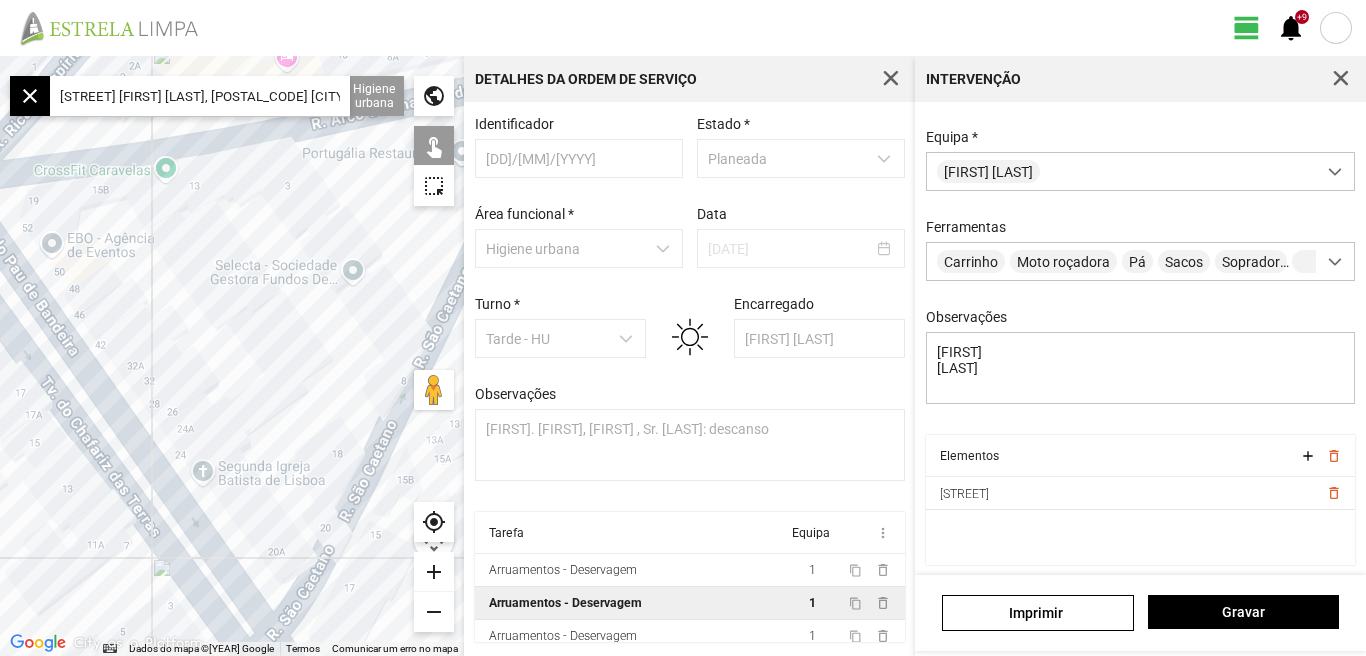 click 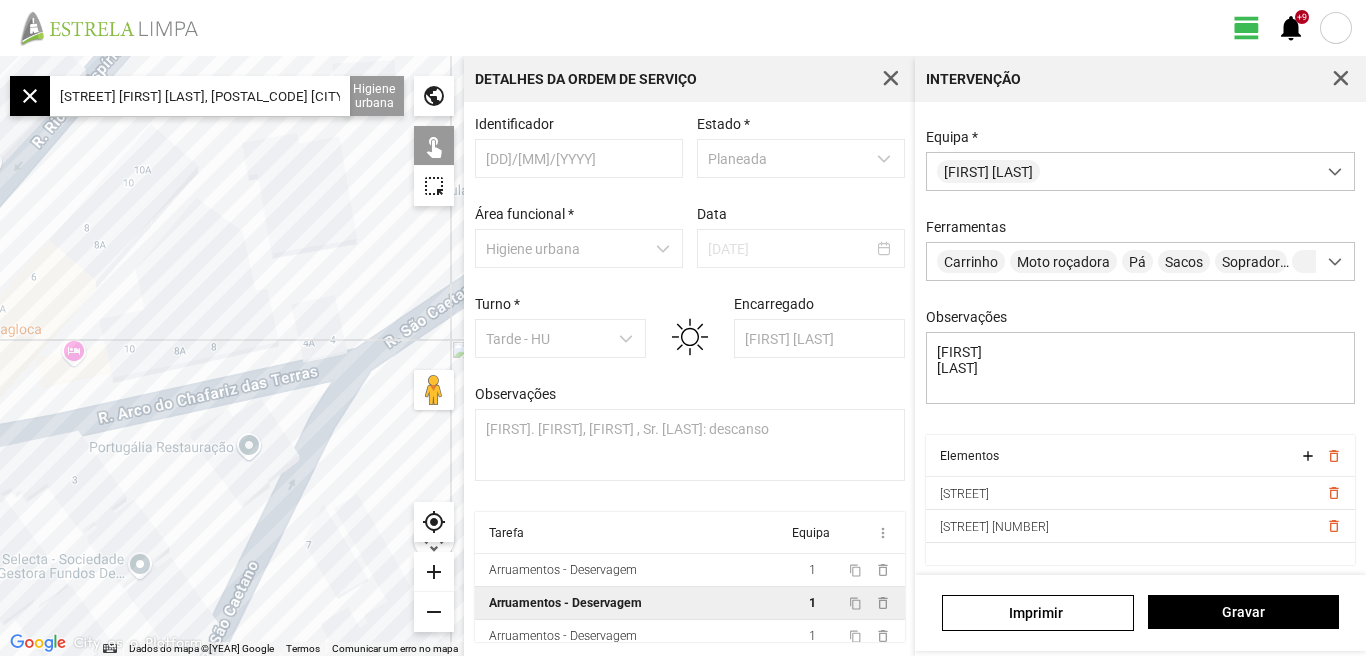 drag, startPoint x: 136, startPoint y: 561, endPoint x: 87, endPoint y: 603, distance: 64.53681 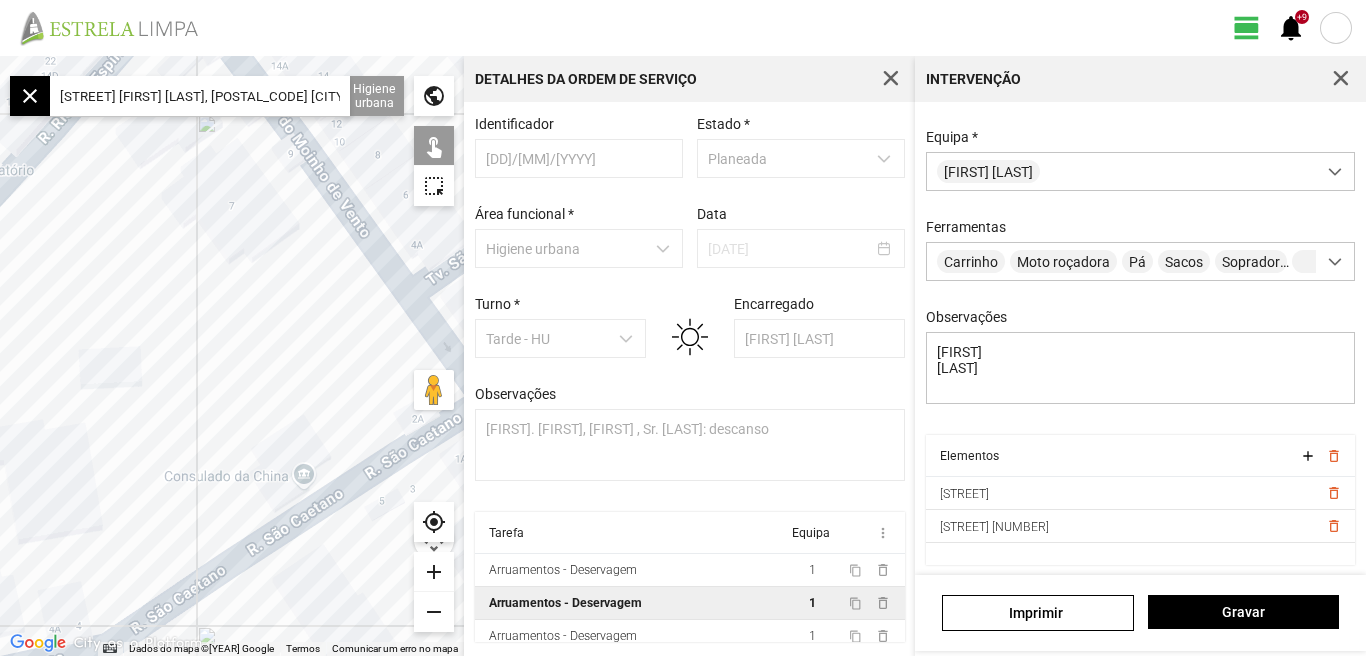 click 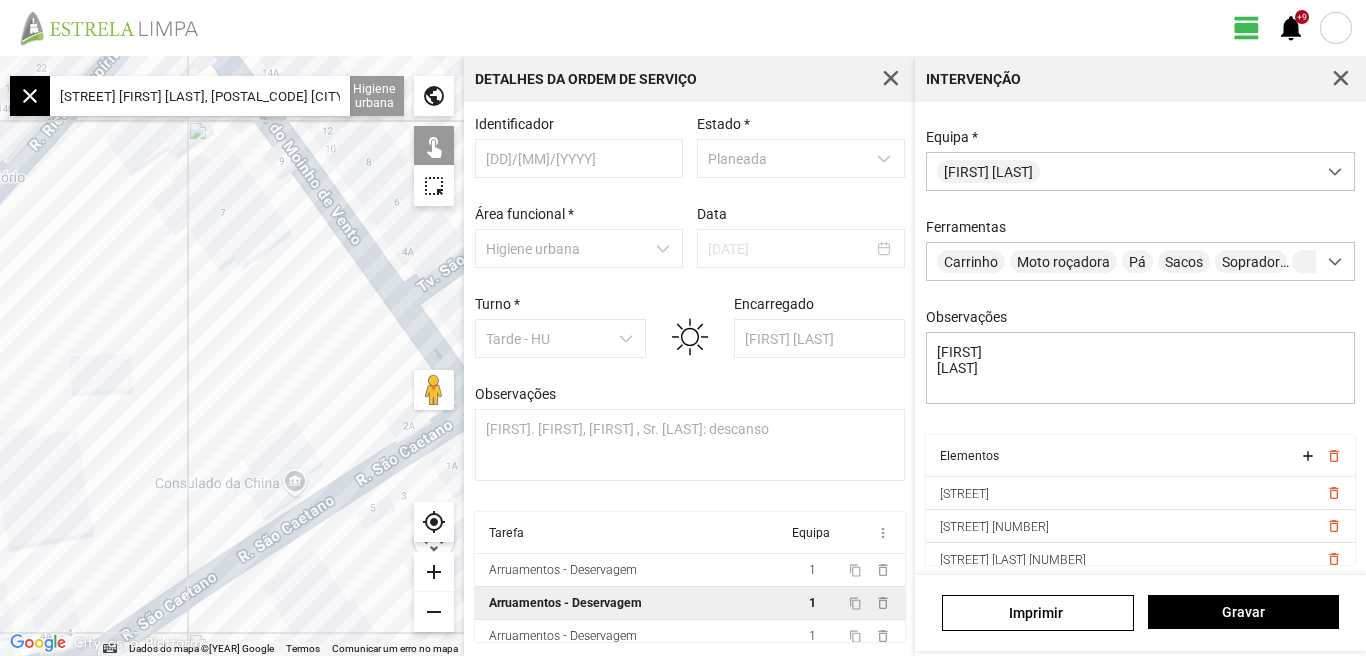 drag, startPoint x: 298, startPoint y: 358, endPoint x: 207, endPoint y: 382, distance: 94.11163 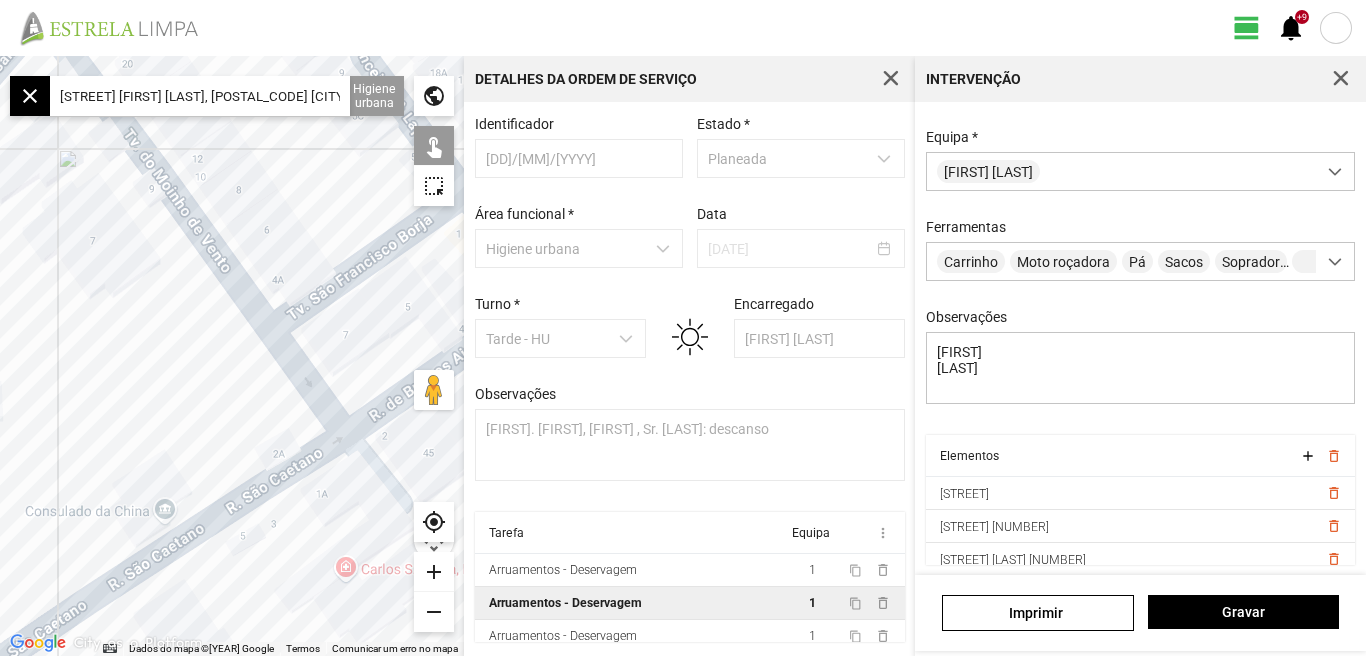 drag, startPoint x: 199, startPoint y: 389, endPoint x: 101, endPoint y: 419, distance: 102.48902 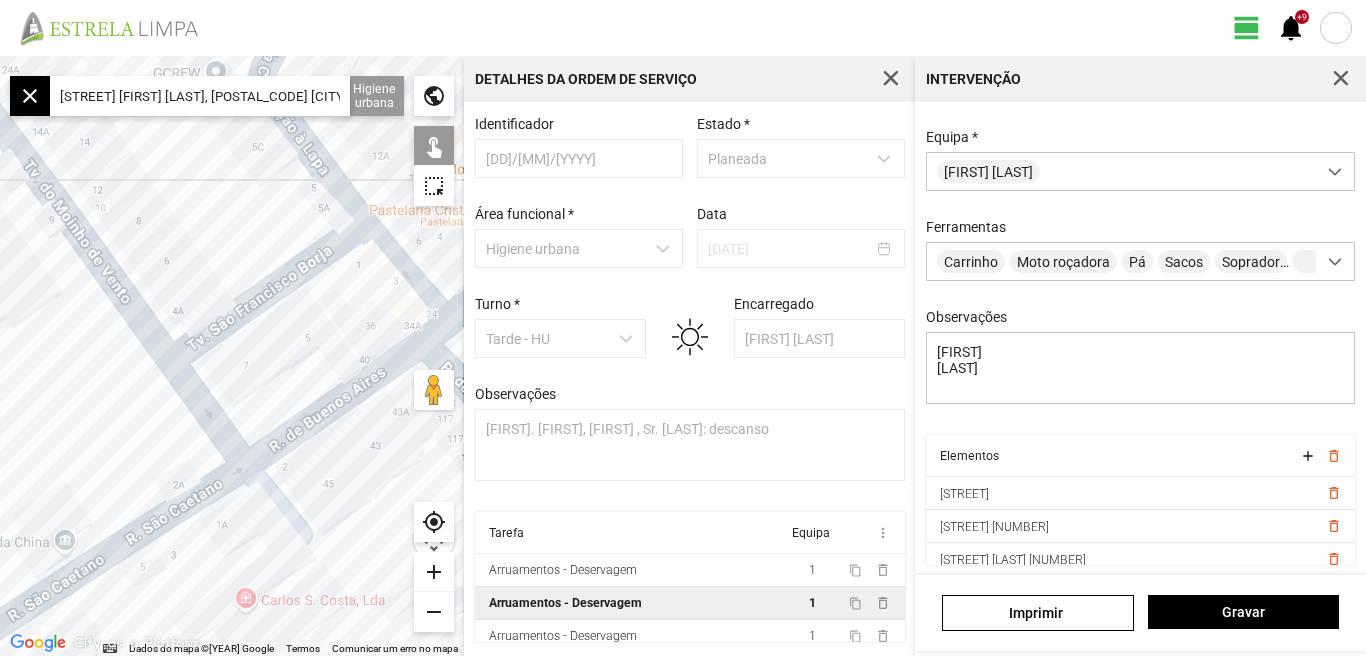 click 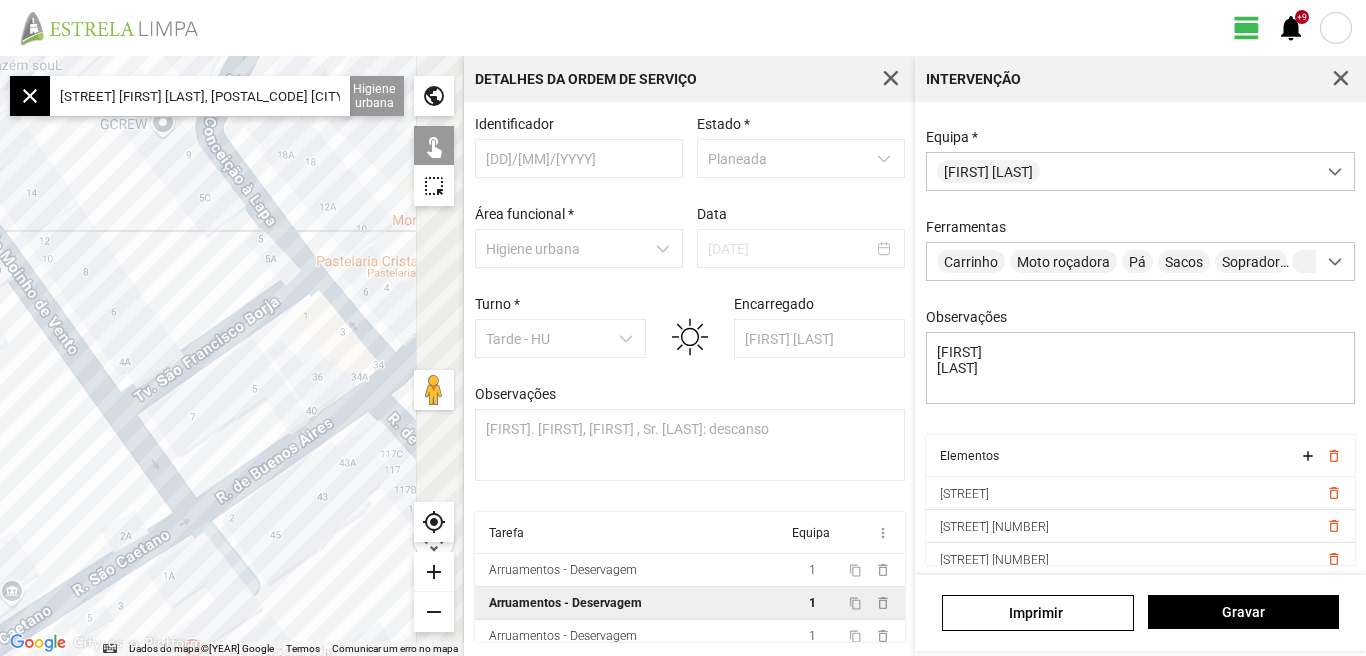 drag, startPoint x: 360, startPoint y: 323, endPoint x: 180, endPoint y: 409, distance: 199.48935 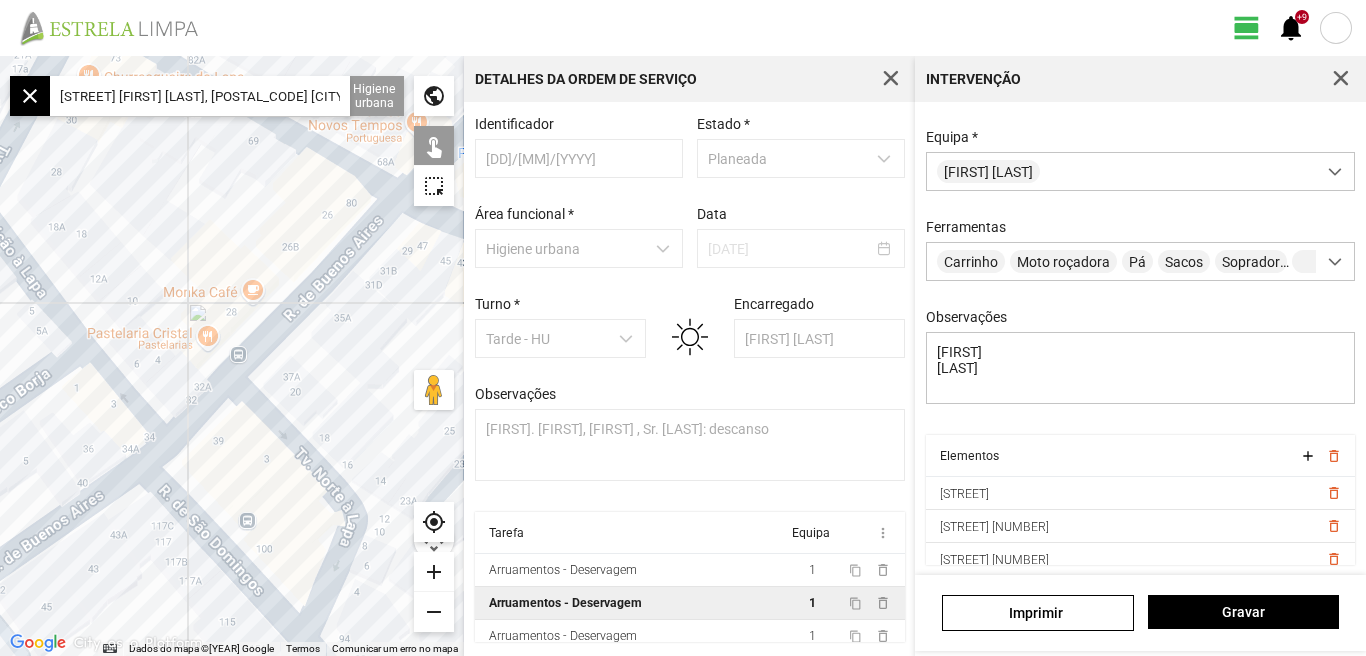 click 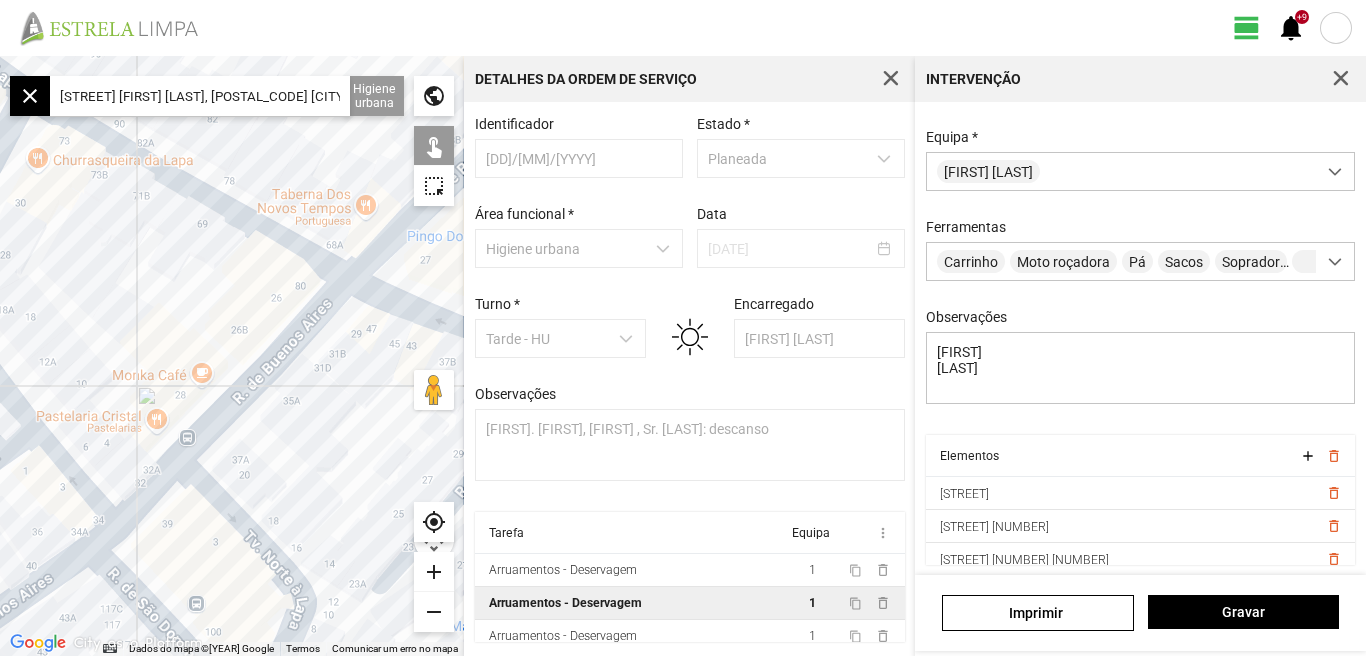 drag, startPoint x: 336, startPoint y: 325, endPoint x: 221, endPoint y: 499, distance: 208.56894 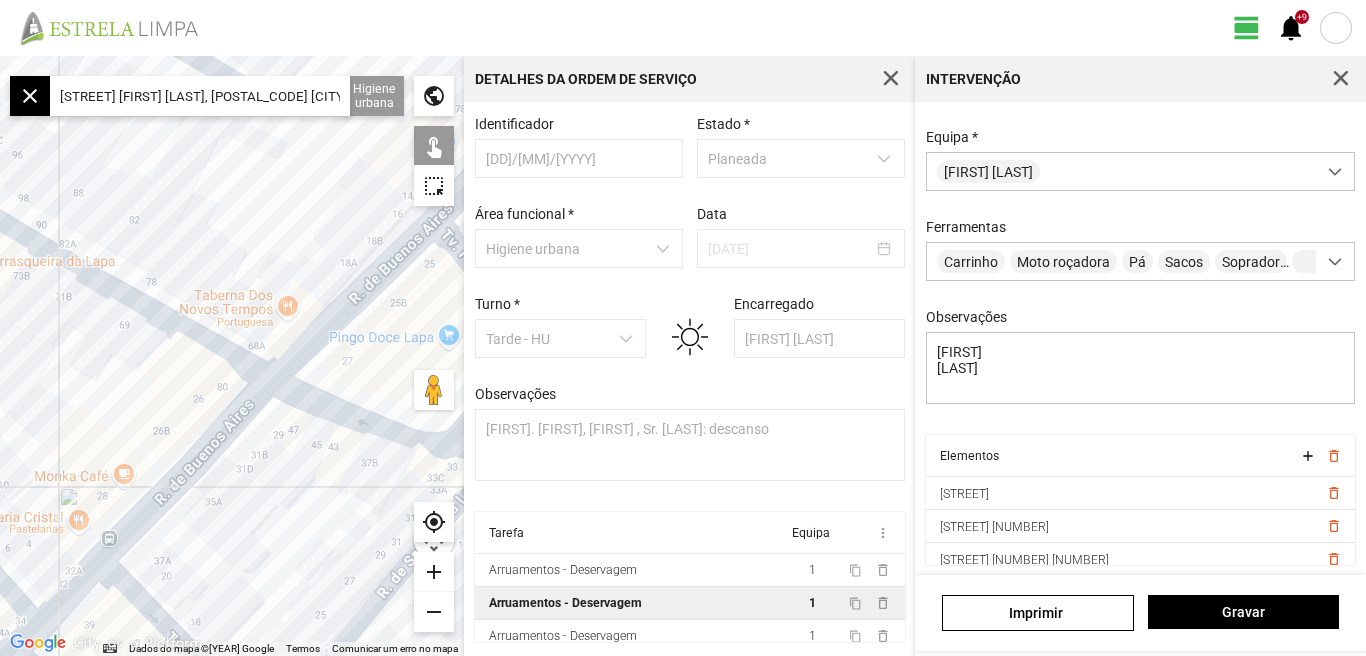 click 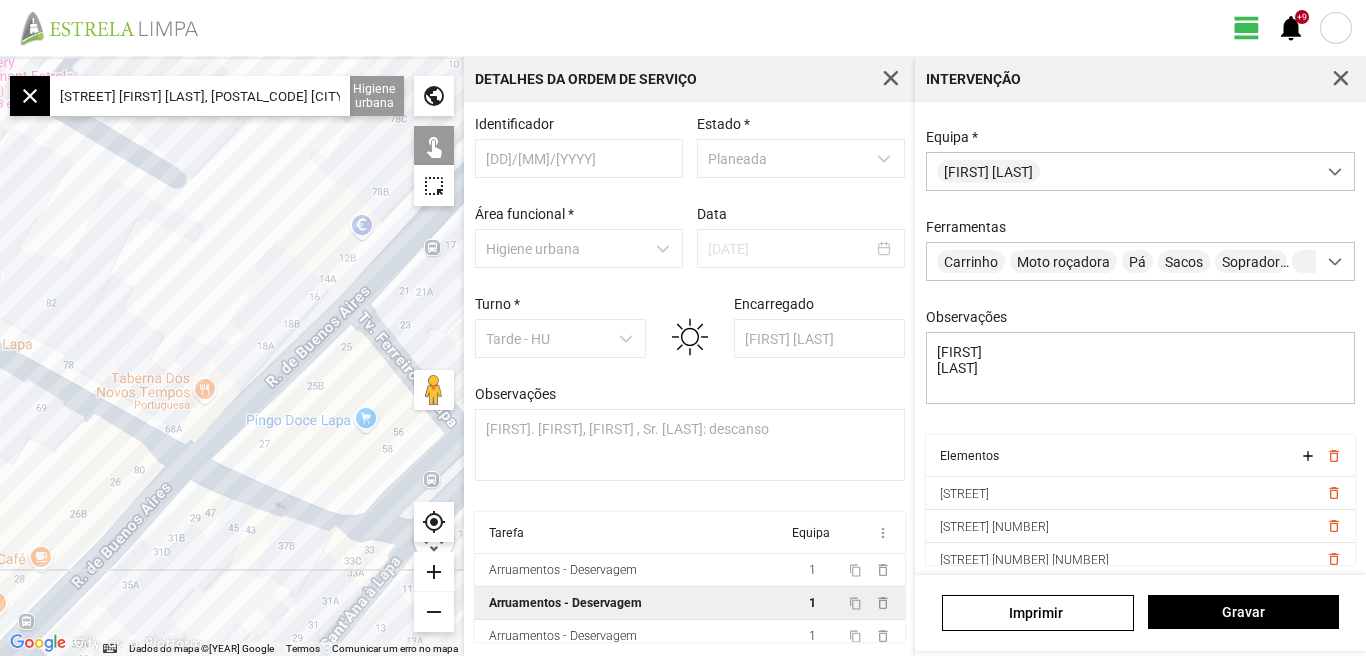drag, startPoint x: 290, startPoint y: 552, endPoint x: 266, endPoint y: 567, distance: 28.301943 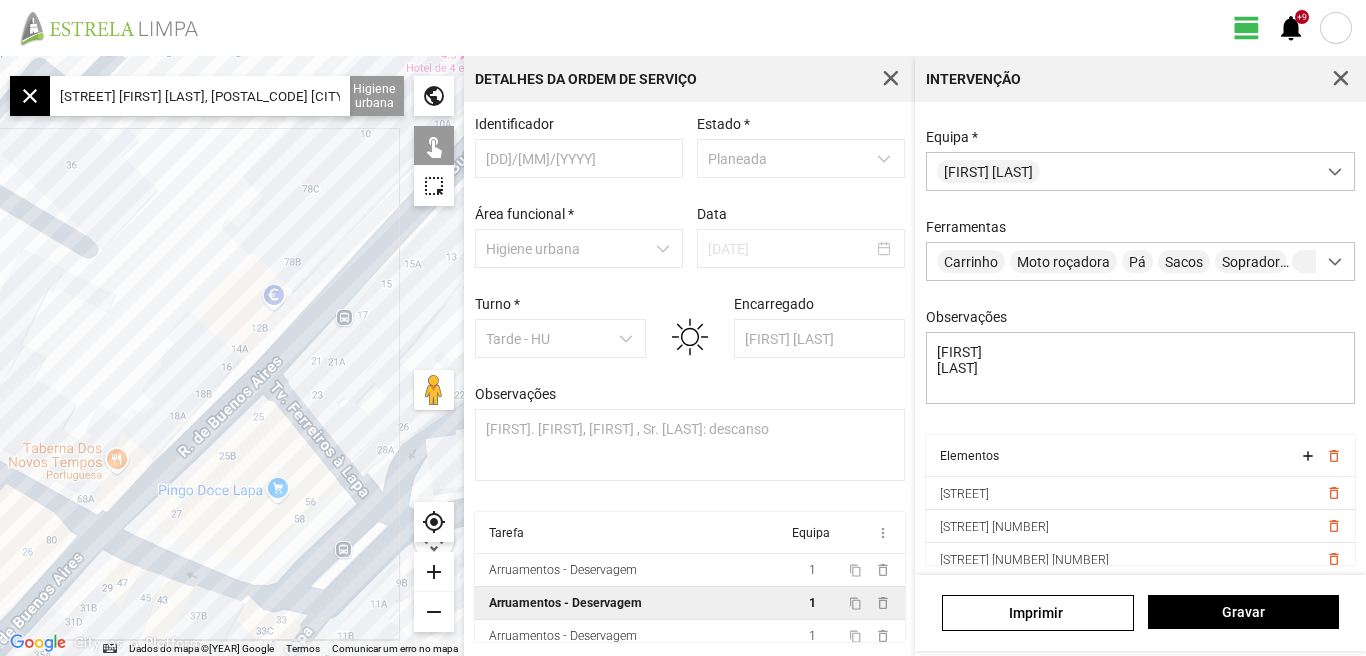 drag, startPoint x: 326, startPoint y: 360, endPoint x: 163, endPoint y: 469, distance: 196.08672 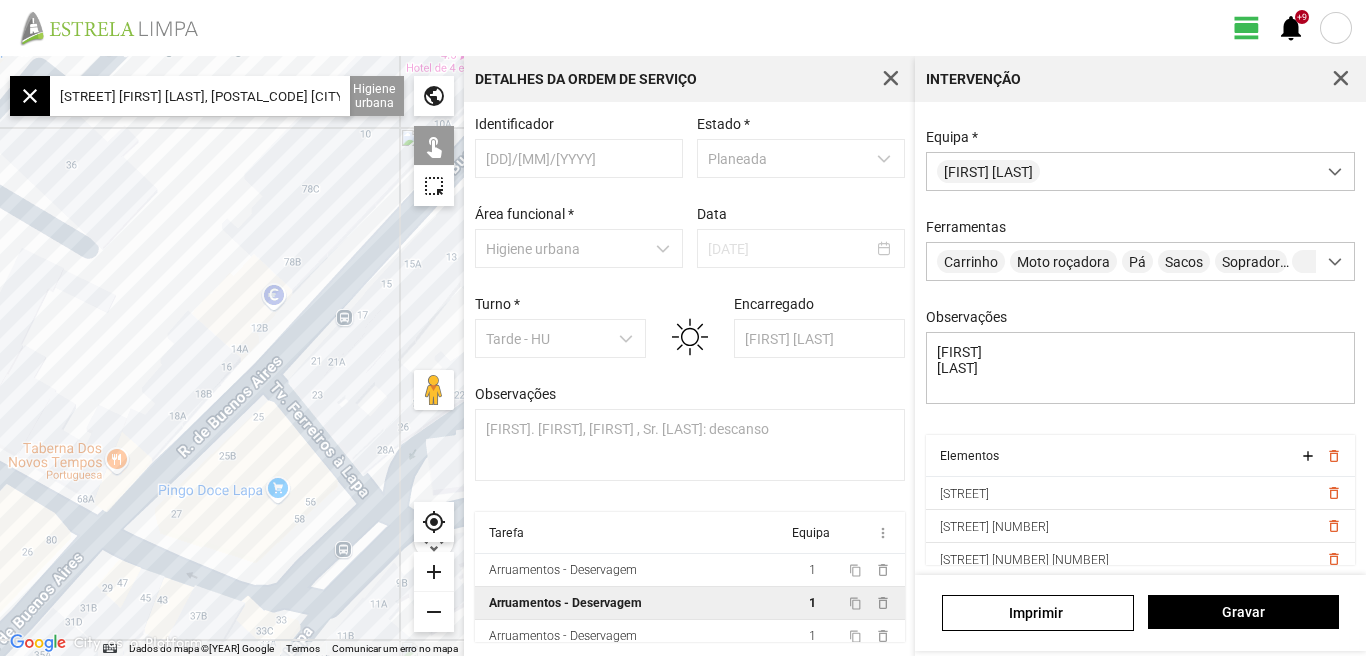 click 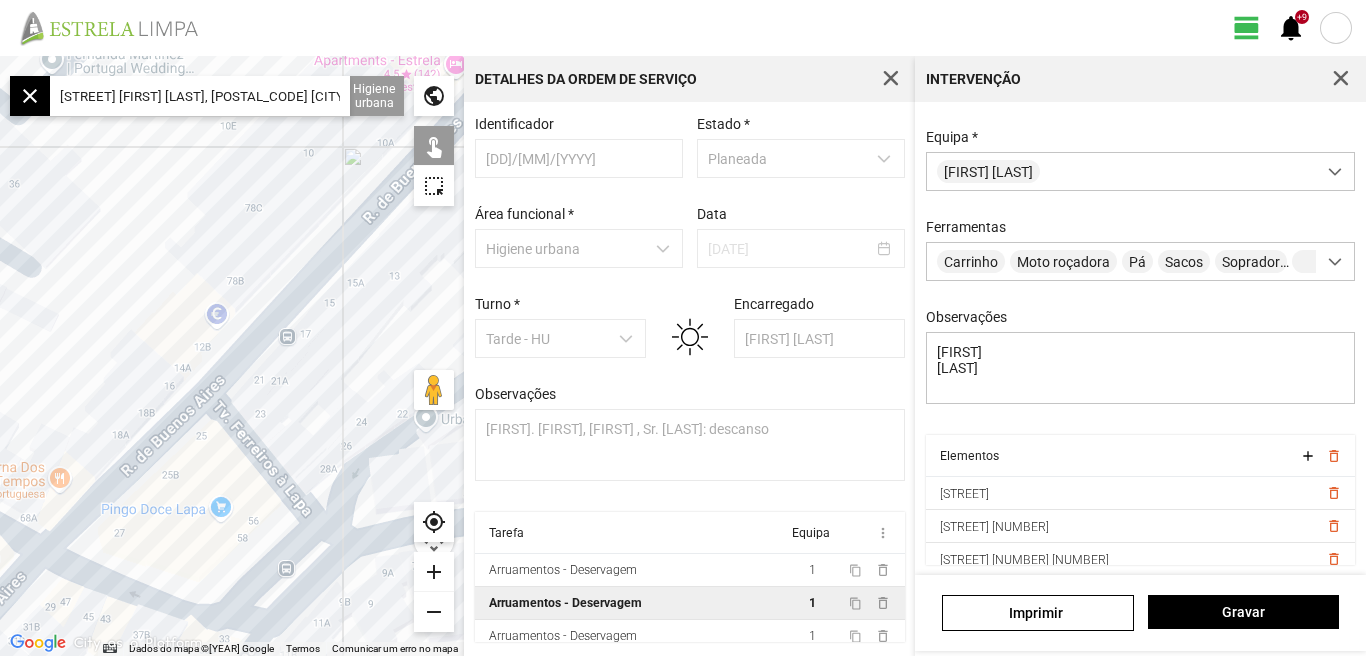 drag, startPoint x: 339, startPoint y: 367, endPoint x: 399, endPoint y: 326, distance: 72.67049 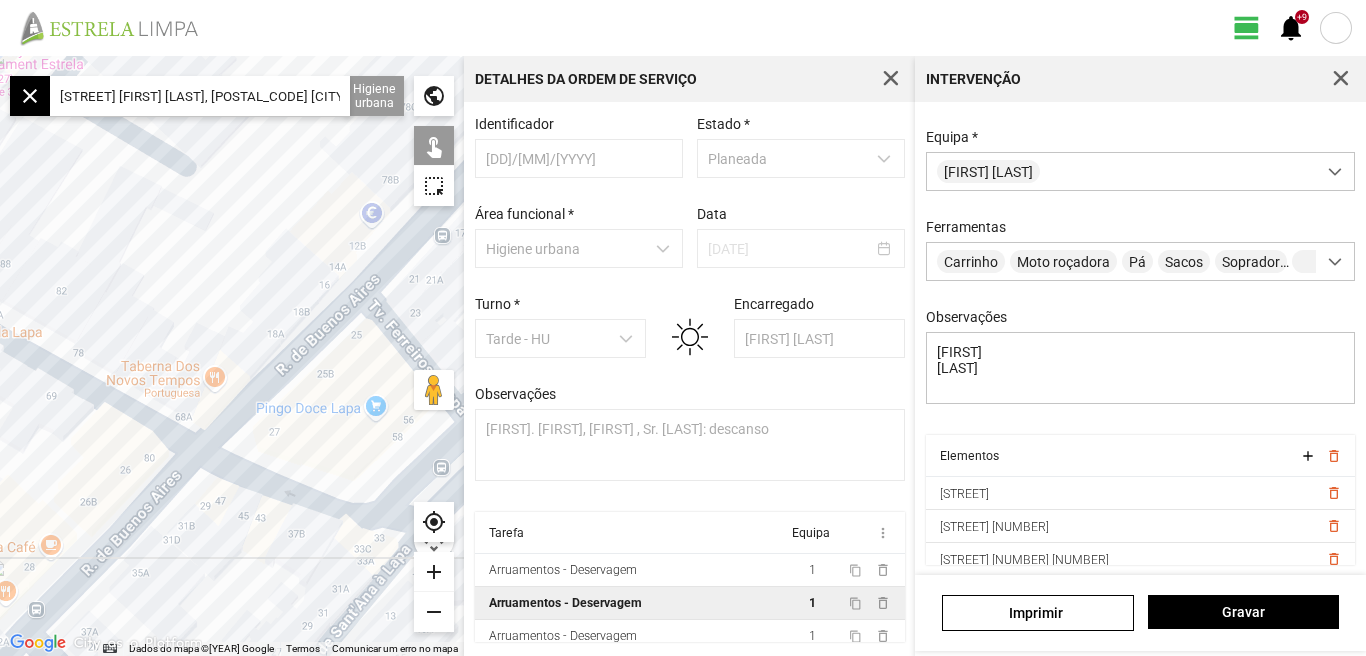 click 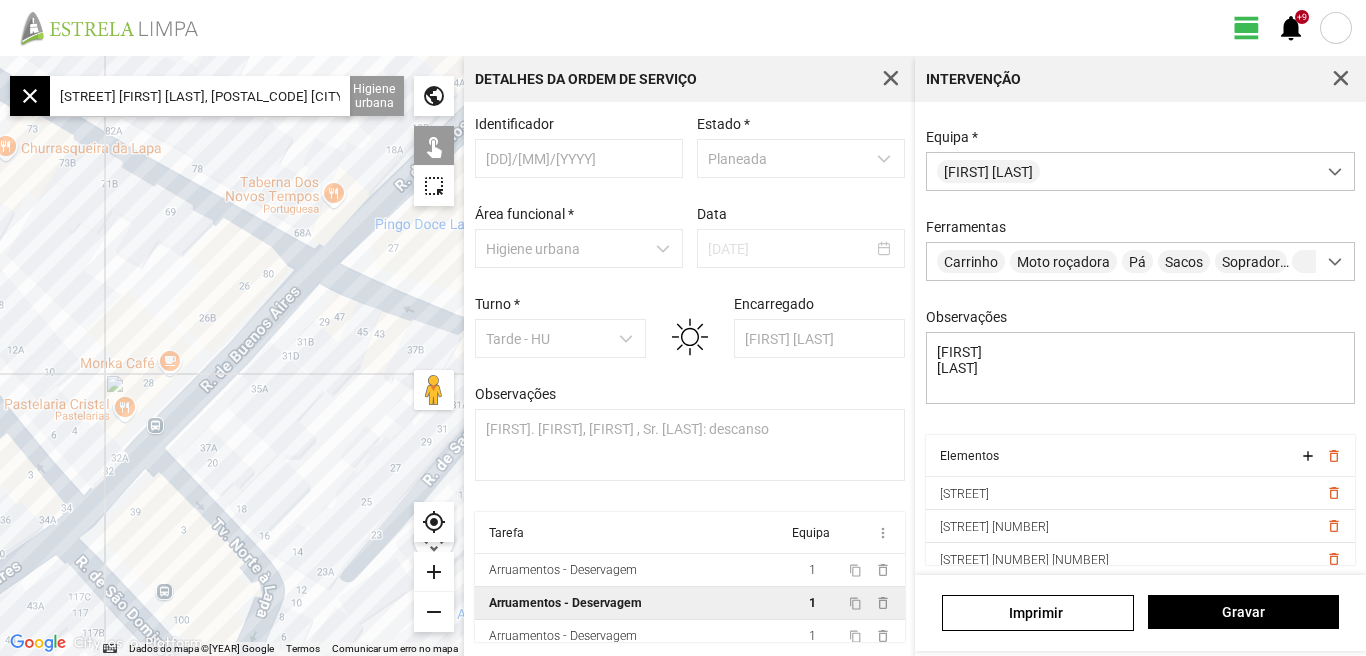 drag, startPoint x: 225, startPoint y: 585, endPoint x: 344, endPoint y: 401, distance: 219.12782 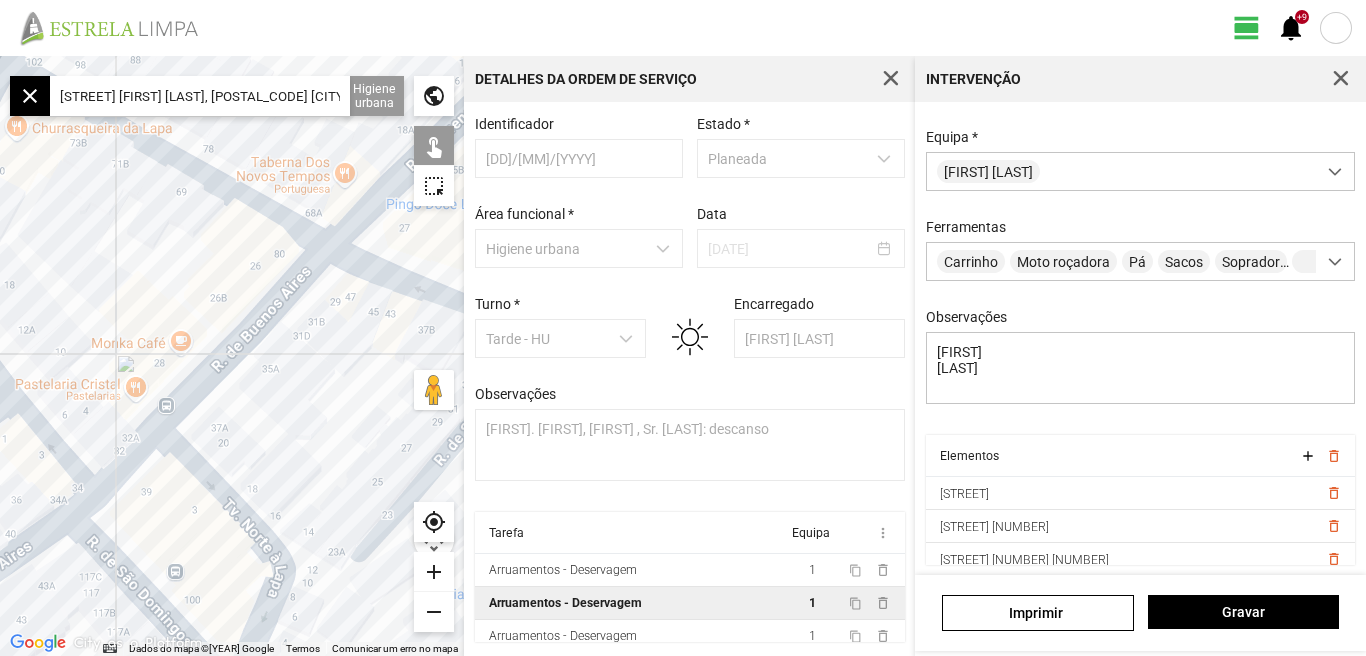 click 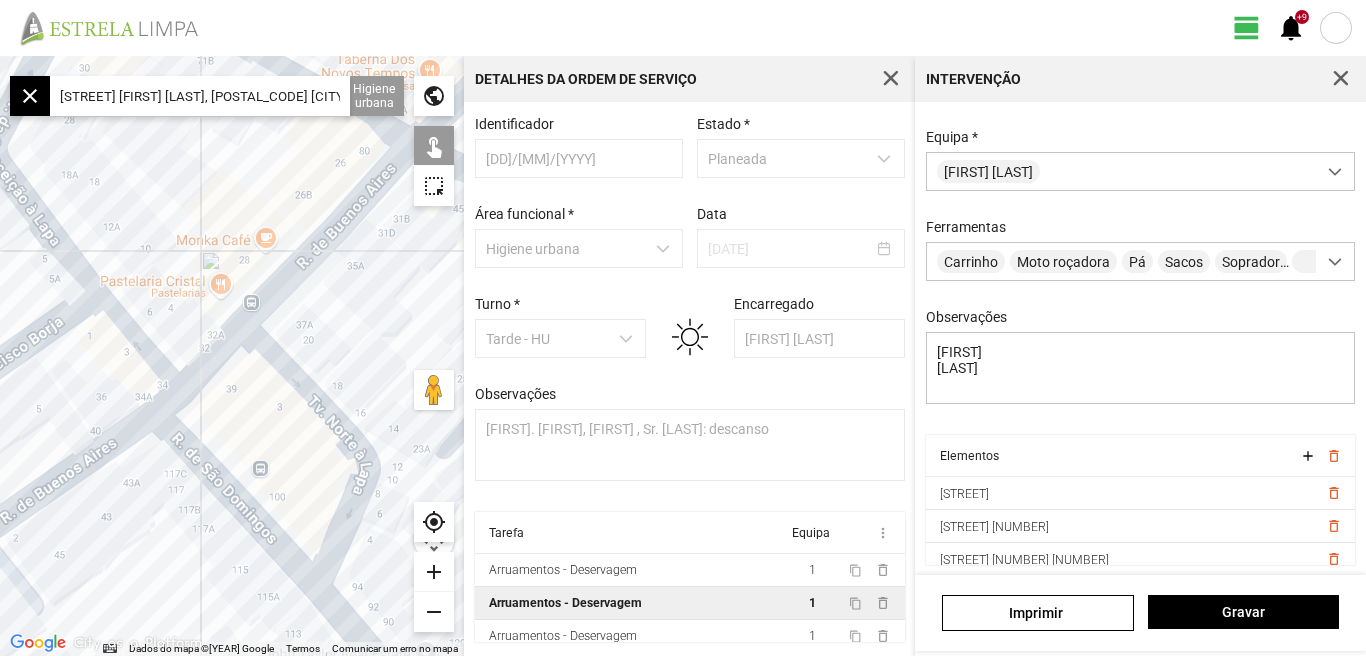 click 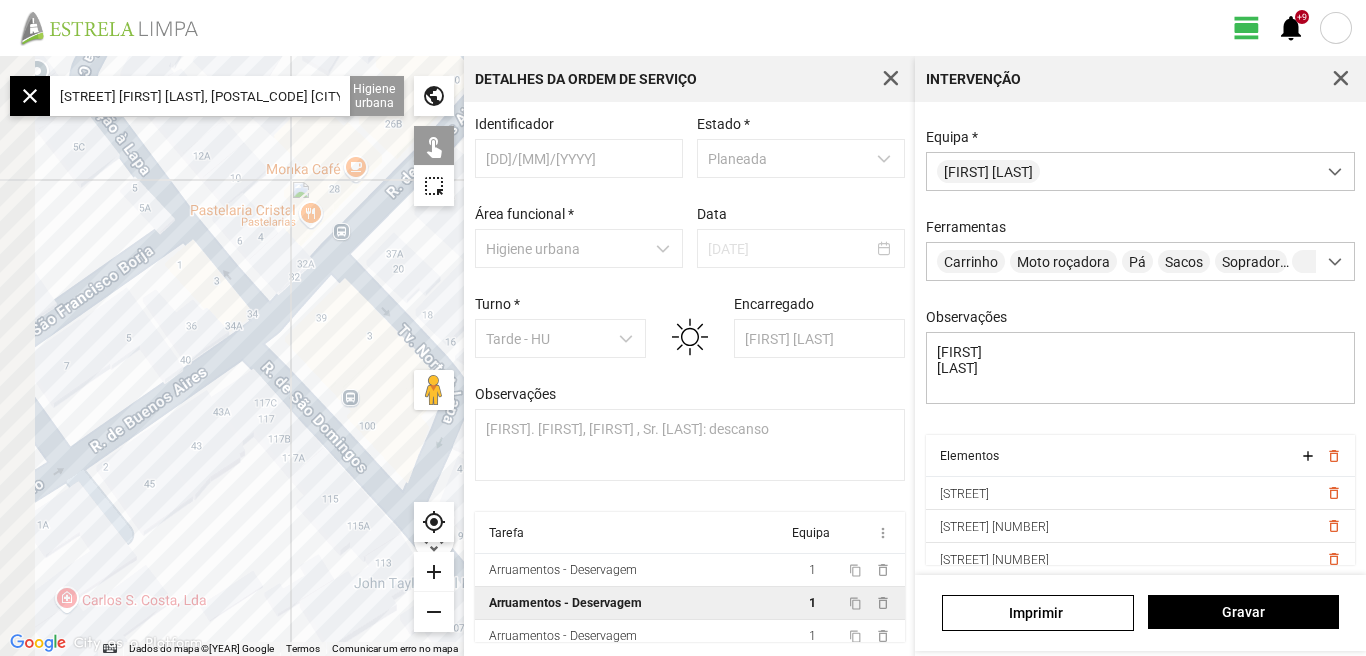 drag, startPoint x: 105, startPoint y: 612, endPoint x: 220, endPoint y: 522, distance: 146.03082 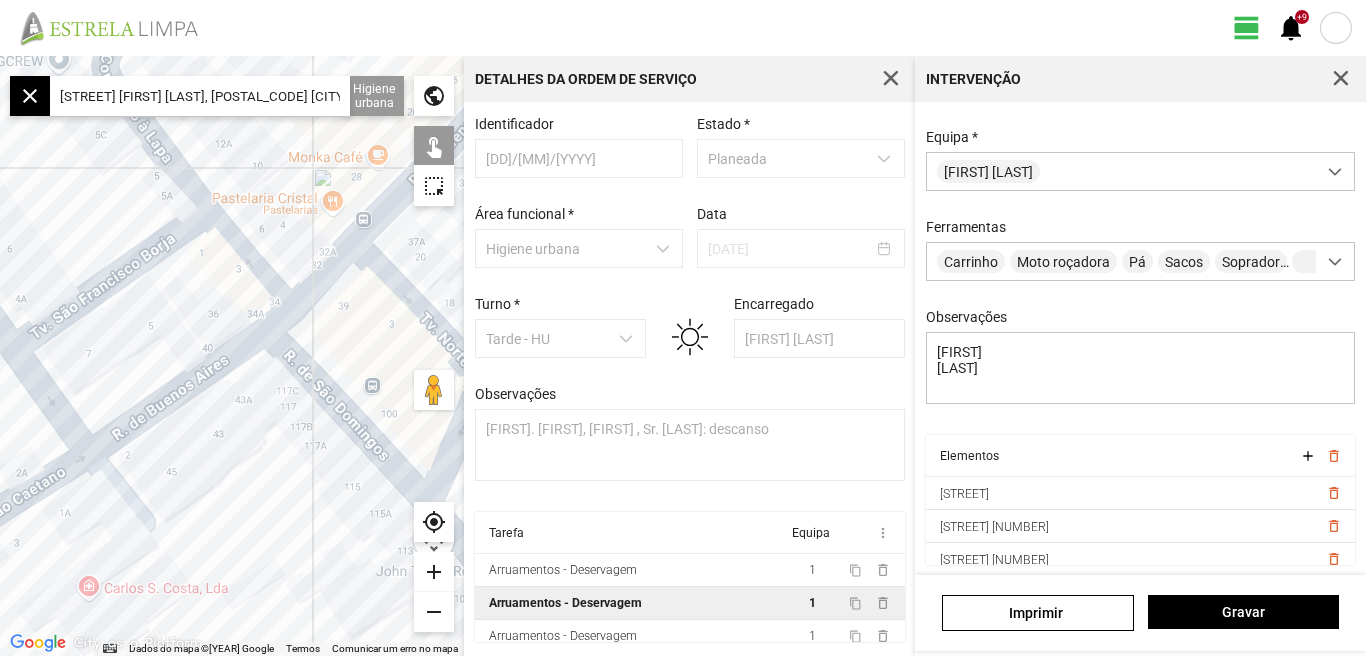 click 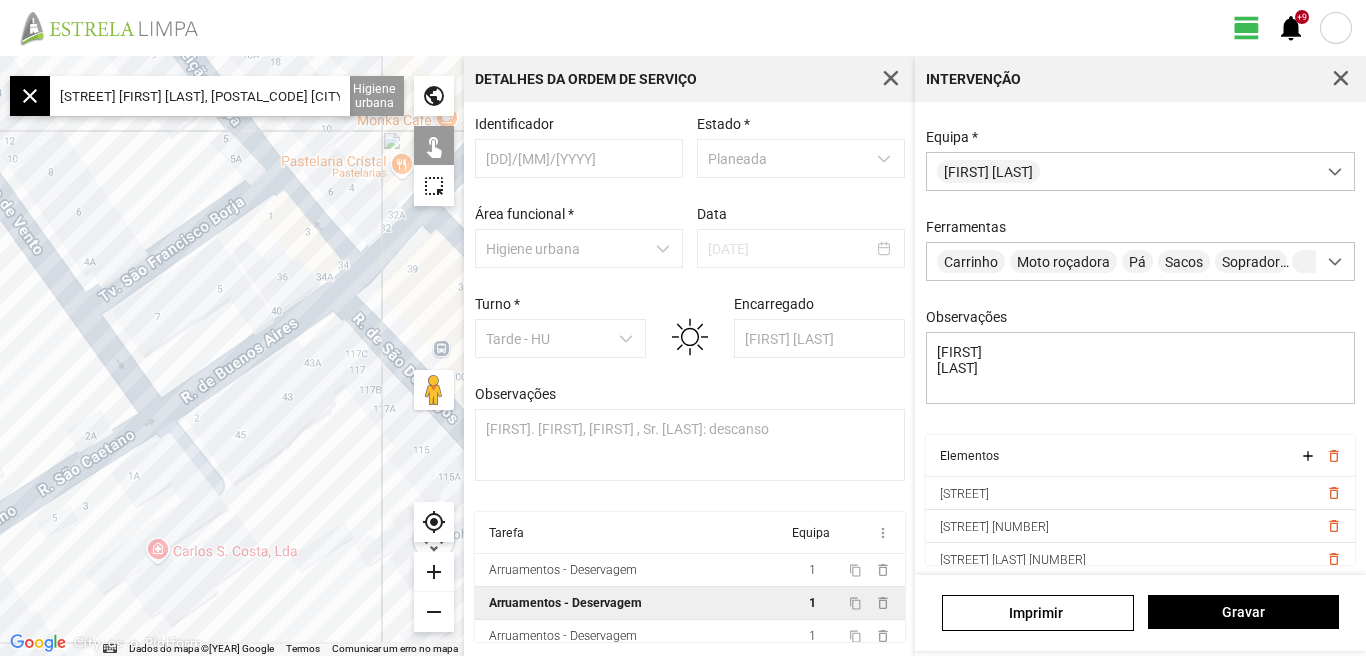 drag, startPoint x: 217, startPoint y: 510, endPoint x: 319, endPoint y: 458, distance: 114.49017 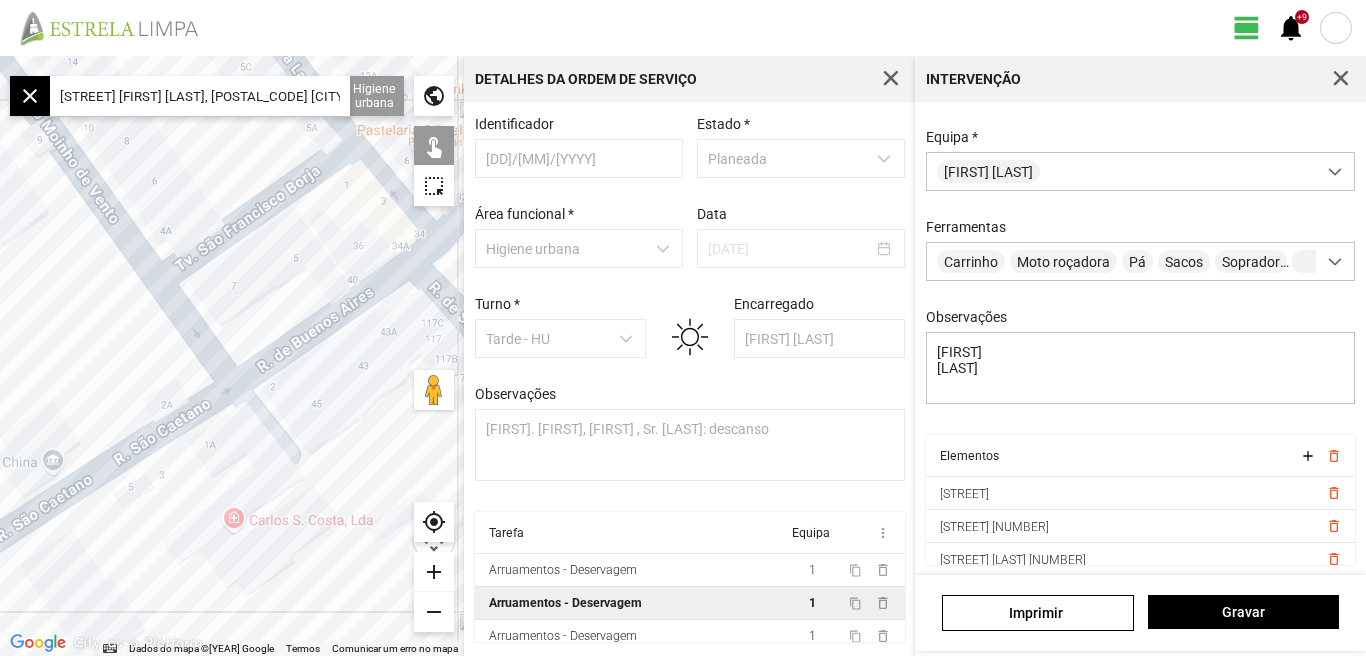 click 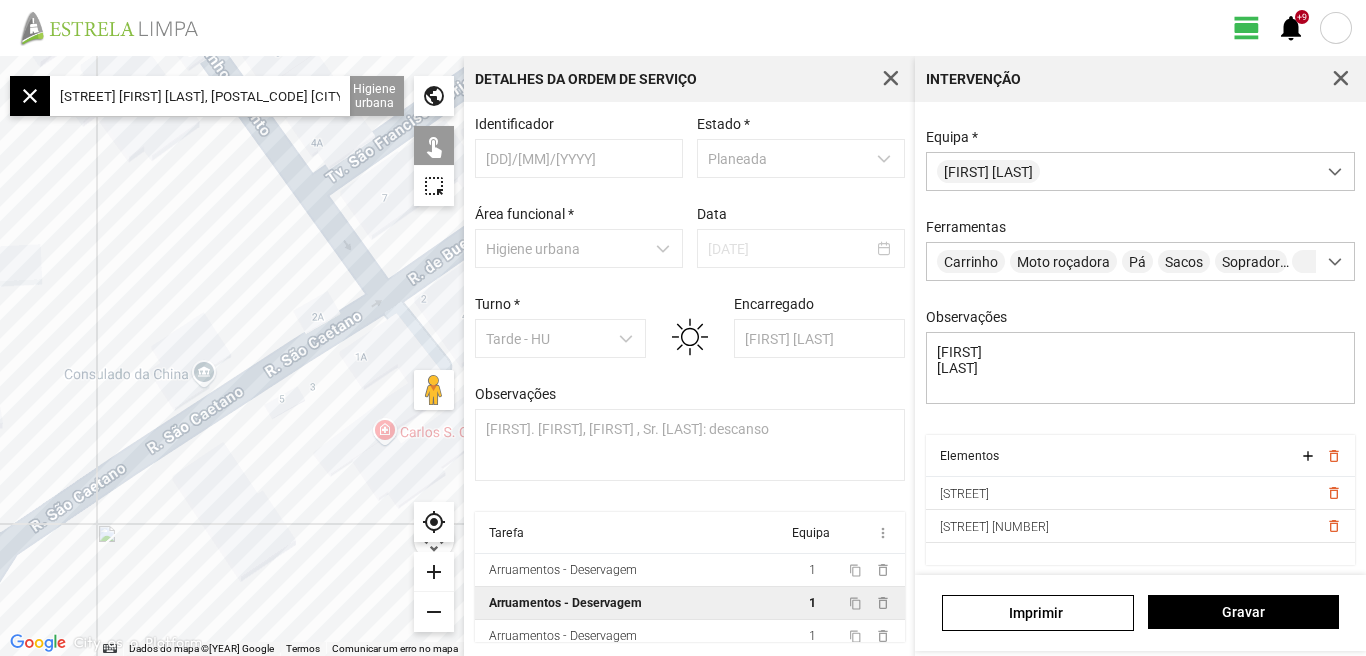 drag, startPoint x: 143, startPoint y: 562, endPoint x: 299, endPoint y: 469, distance: 181.61774 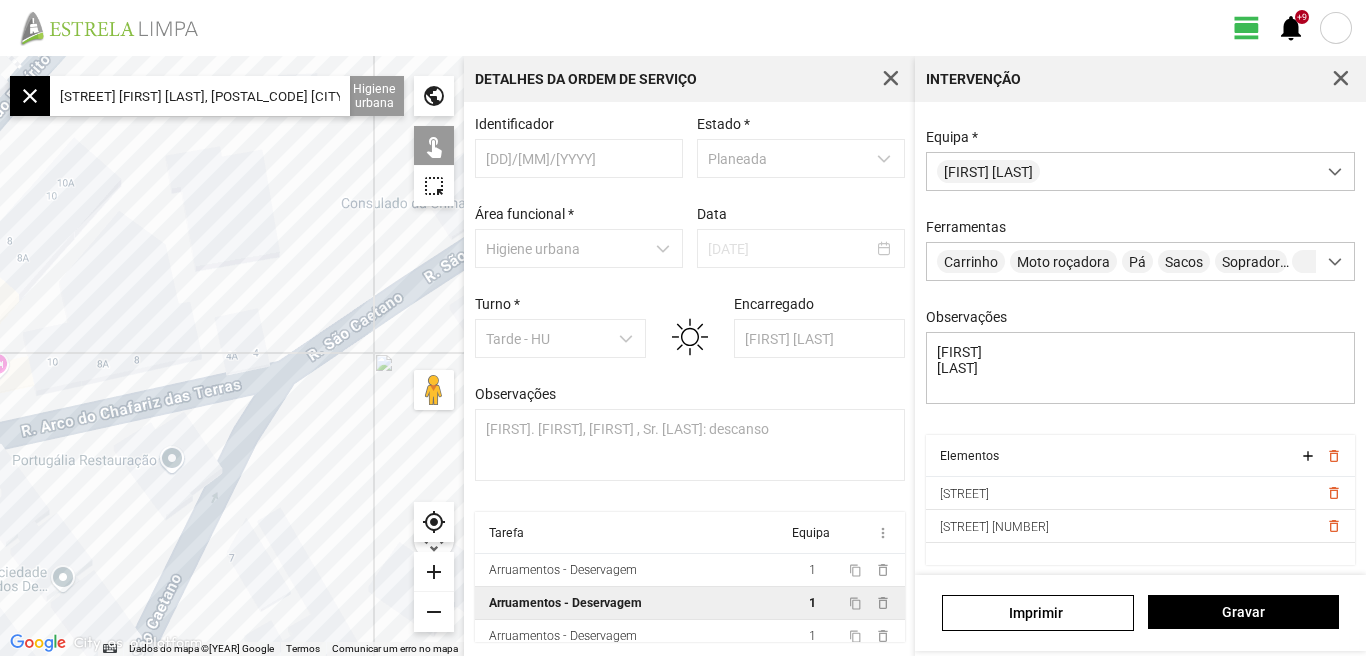 drag, startPoint x: 362, startPoint y: 401, endPoint x: 422, endPoint y: 366, distance: 69.46222 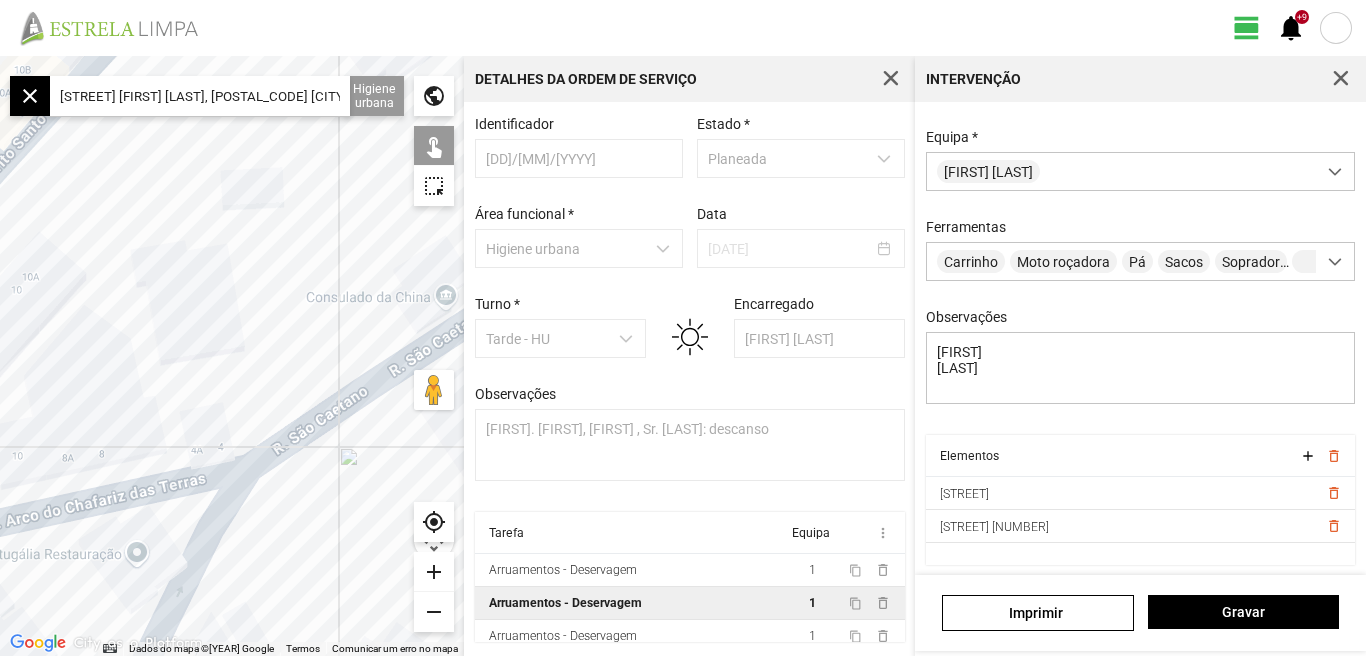 drag, startPoint x: 322, startPoint y: 453, endPoint x: 219, endPoint y: 649, distance: 221.4159 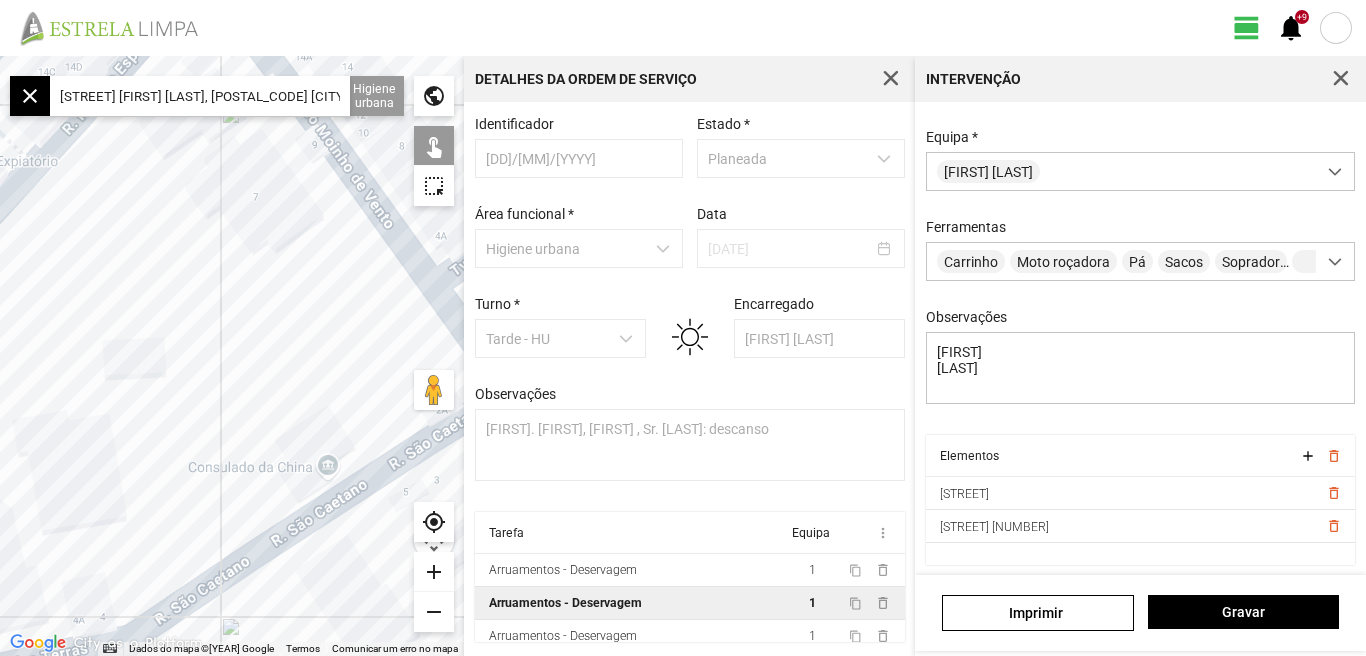 drag, startPoint x: 198, startPoint y: 472, endPoint x: 315, endPoint y: 288, distance: 218.04816 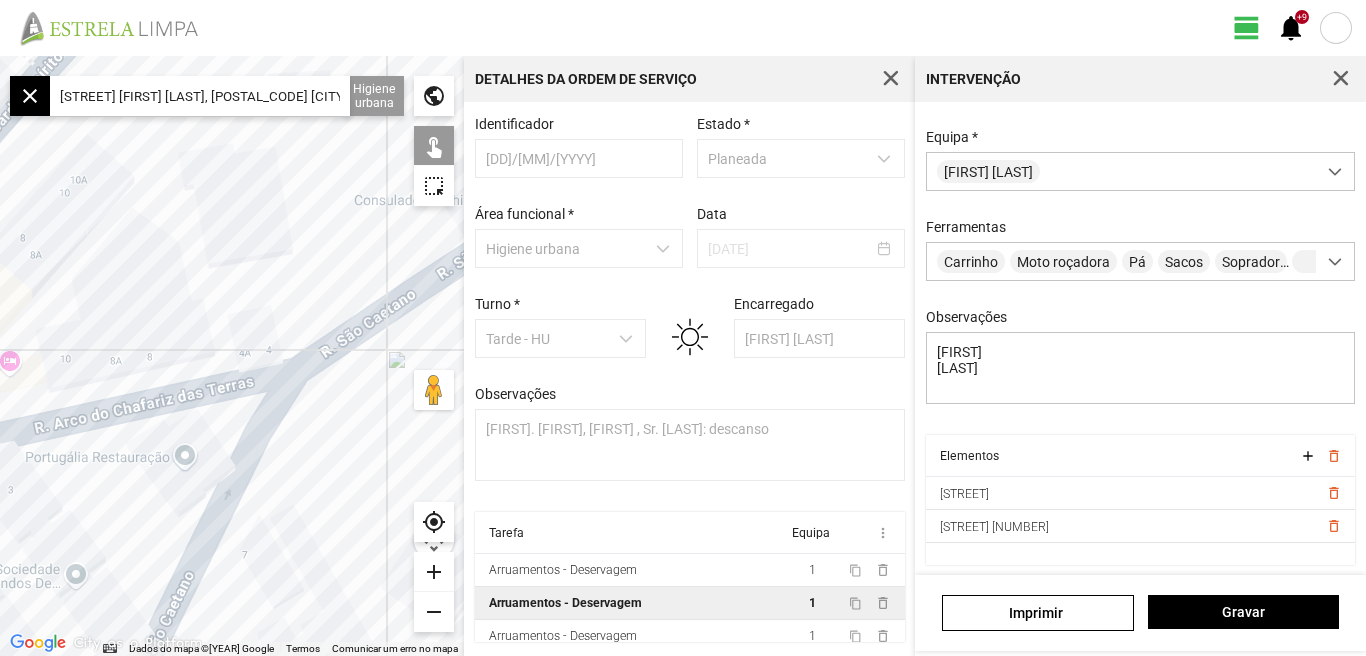 drag, startPoint x: 314, startPoint y: 473, endPoint x: 356, endPoint y: 330, distance: 149.04027 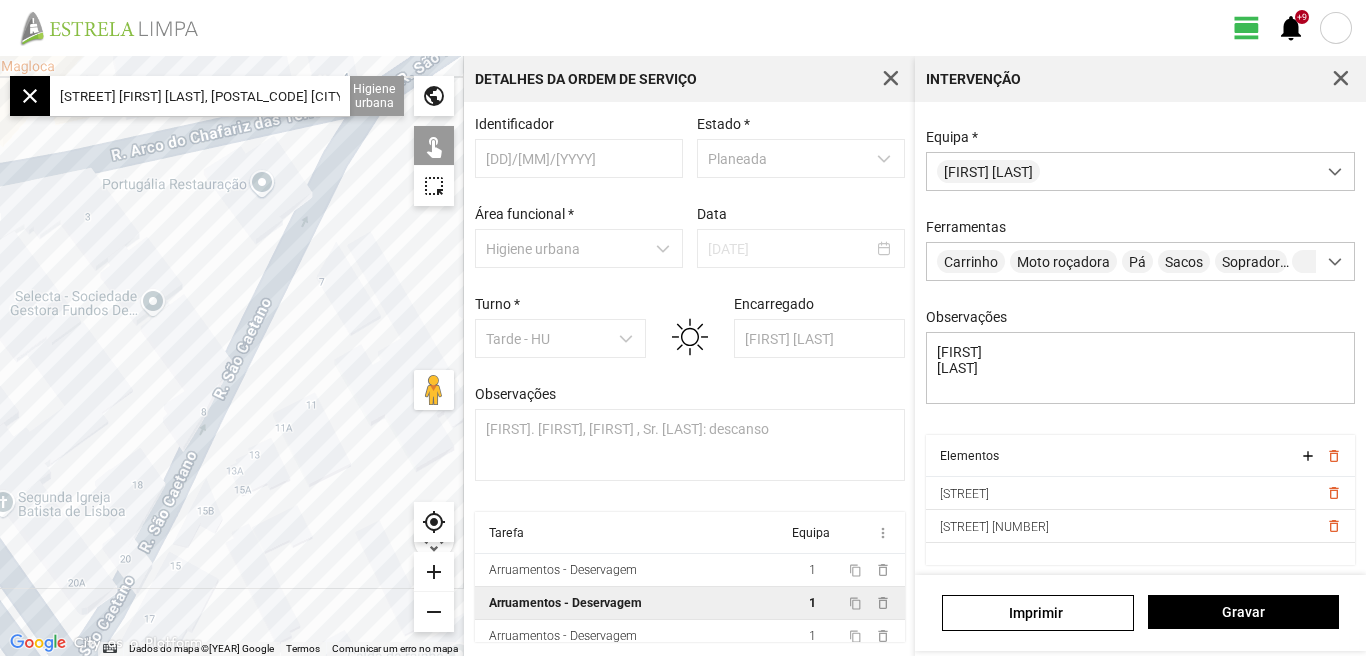 drag, startPoint x: 318, startPoint y: 376, endPoint x: 361, endPoint y: 281, distance: 104.27847 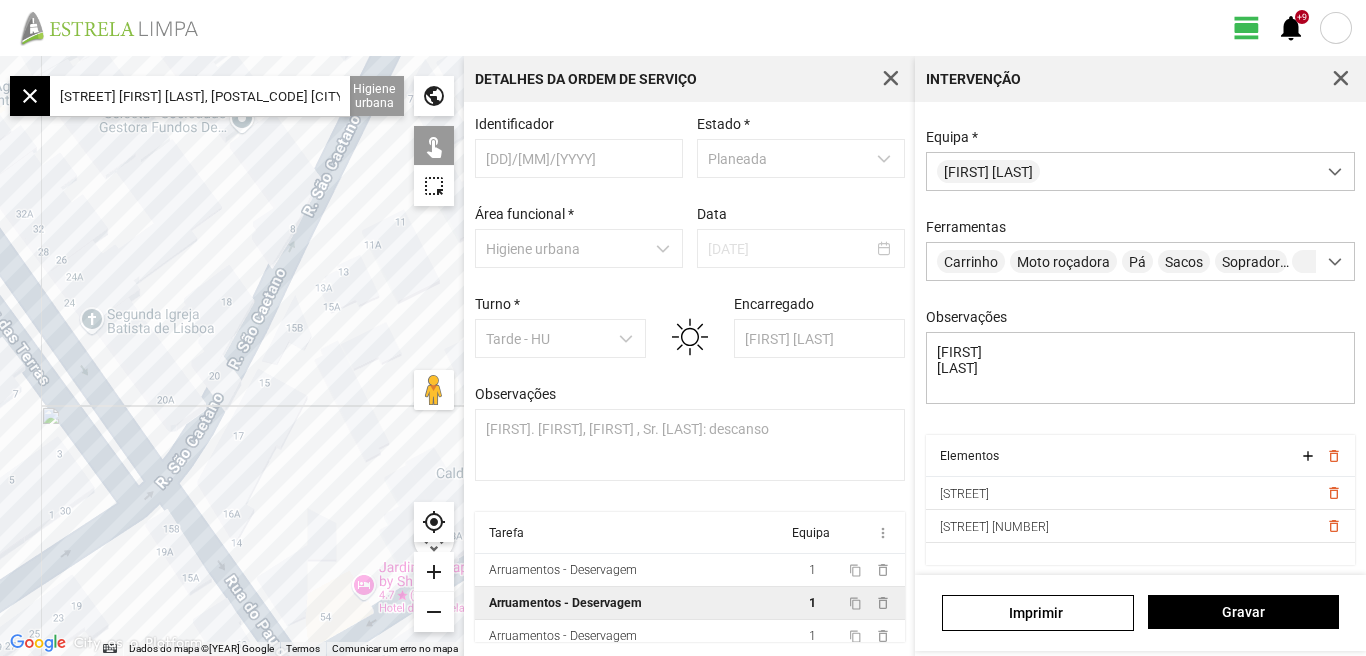 drag, startPoint x: 320, startPoint y: 430, endPoint x: 327, endPoint y: 557, distance: 127.192764 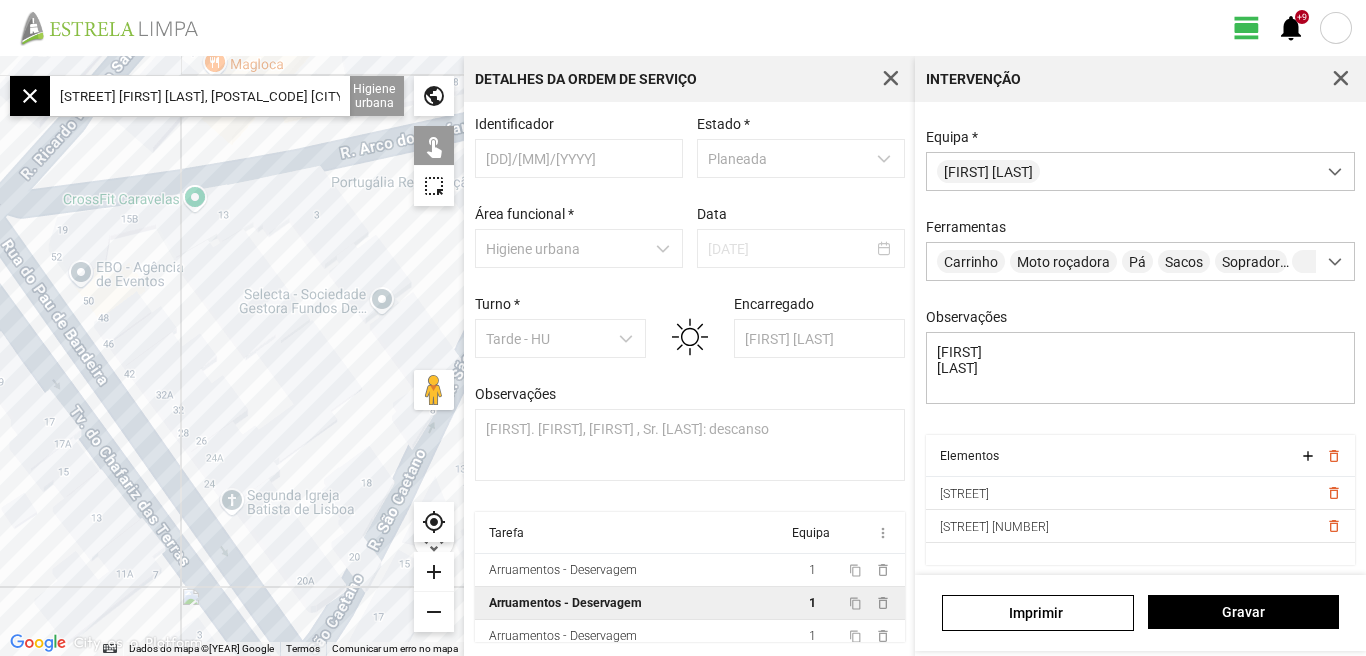 drag, startPoint x: 256, startPoint y: 379, endPoint x: 367, endPoint y: 374, distance: 111.11256 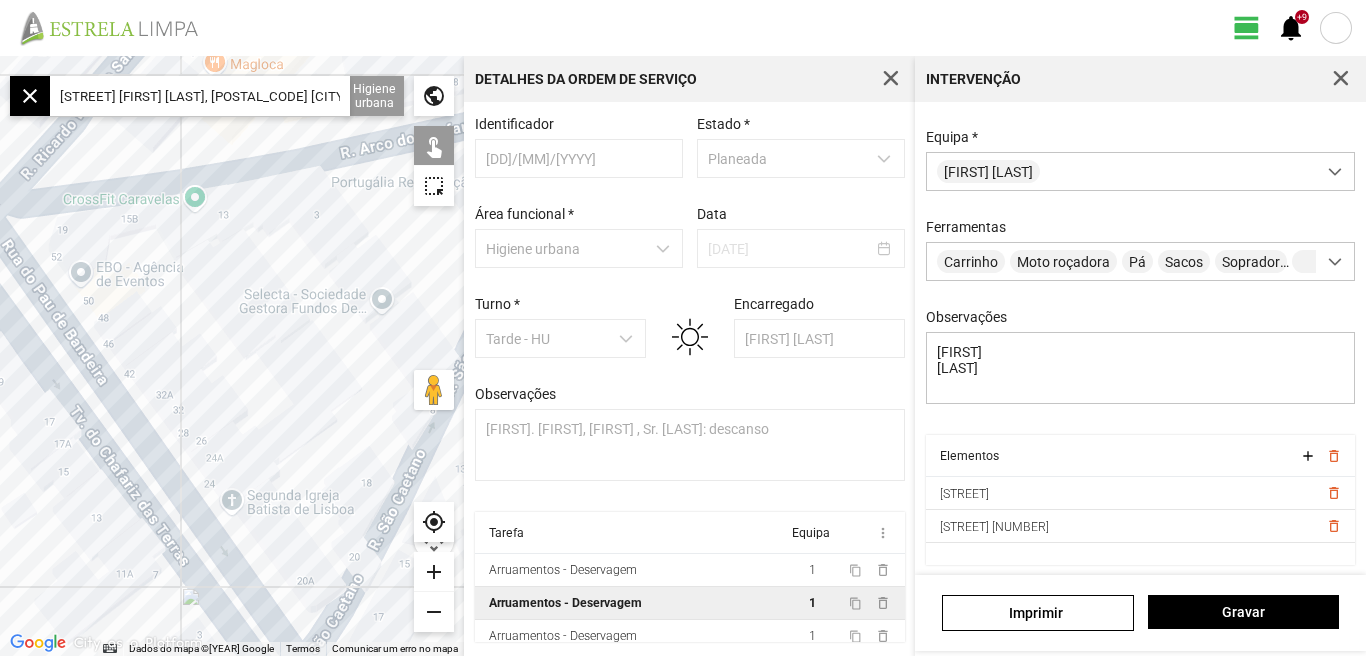 click 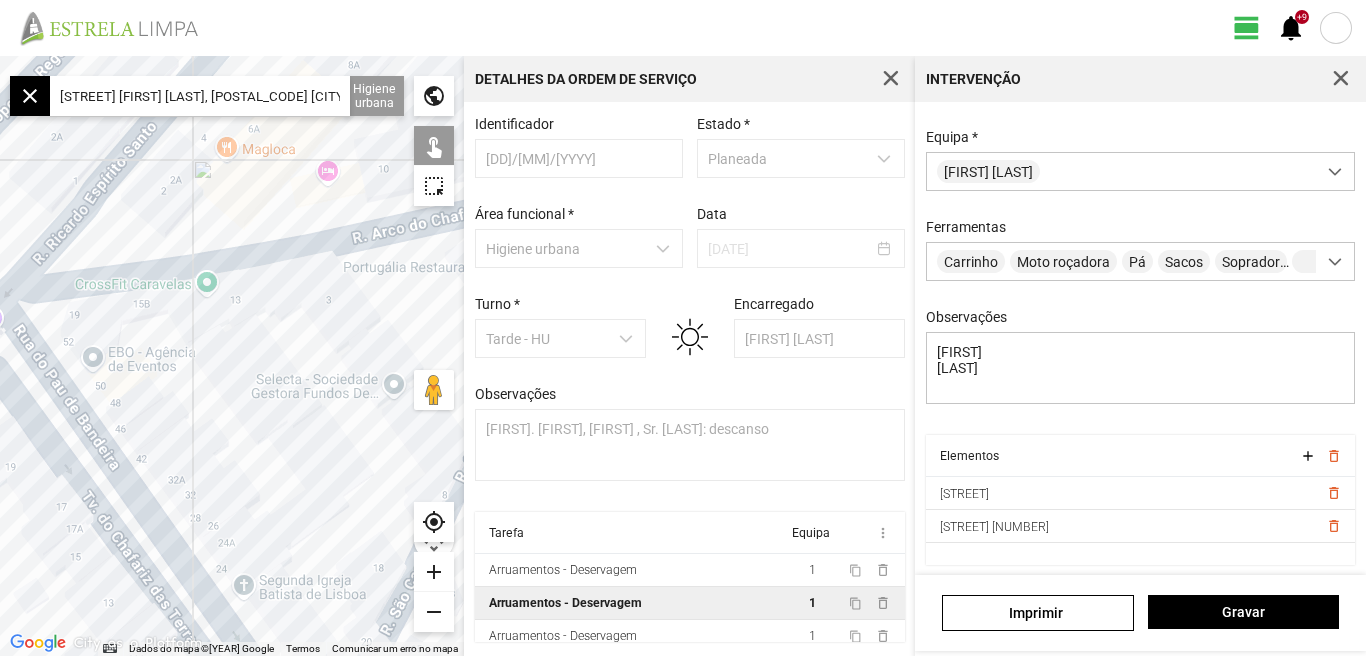 drag, startPoint x: 267, startPoint y: 396, endPoint x: 279, endPoint y: 420, distance: 26.832815 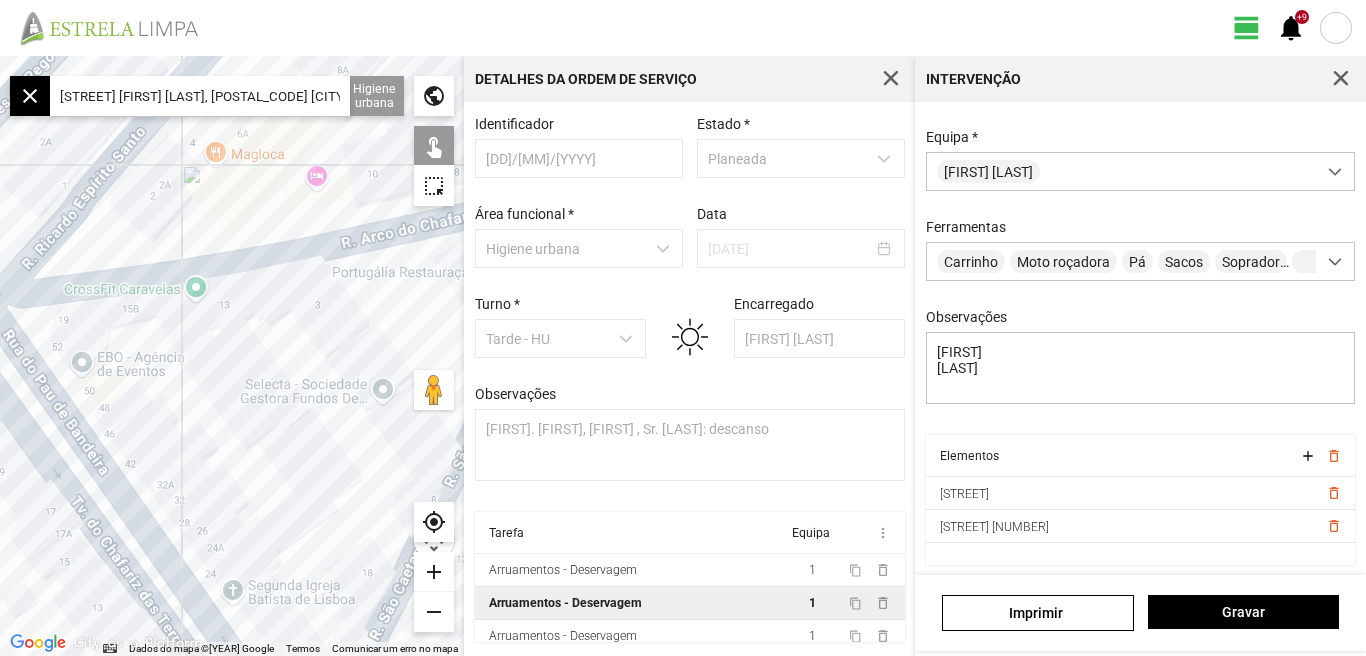 drag, startPoint x: 263, startPoint y: 404, endPoint x: 143, endPoint y: 454, distance: 130 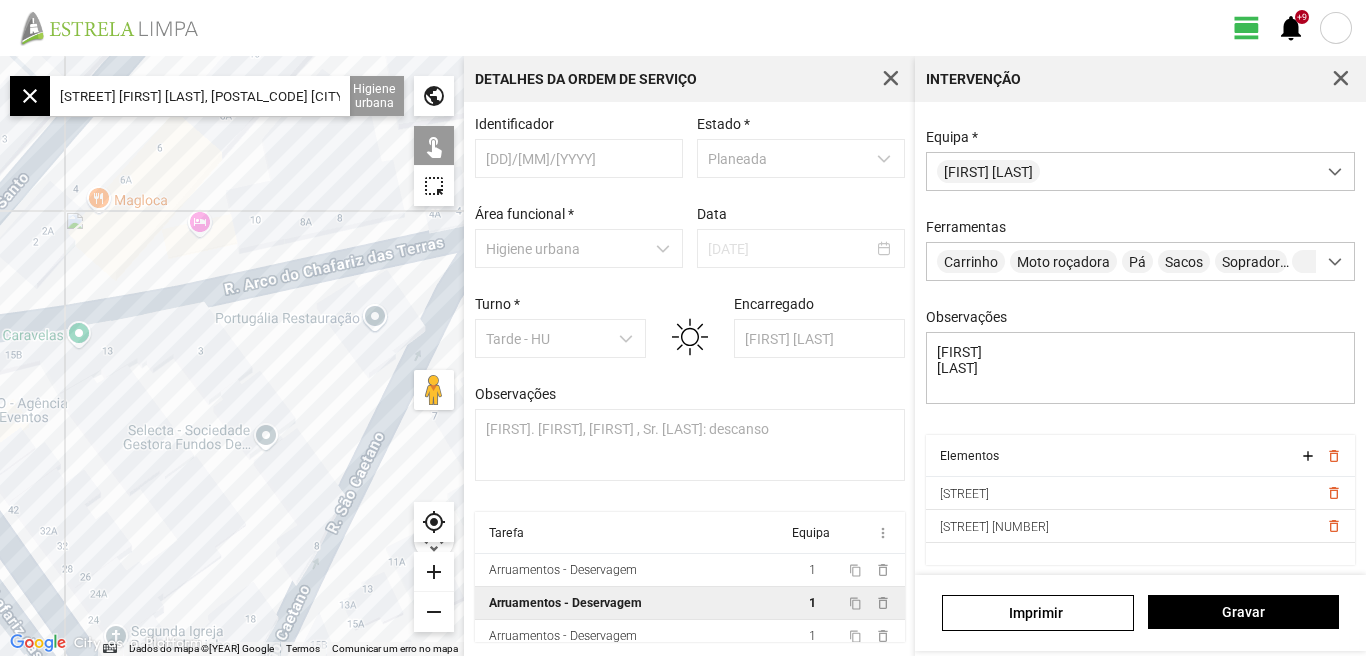 drag, startPoint x: 178, startPoint y: 437, endPoint x: 63, endPoint y: 487, distance: 125.39936 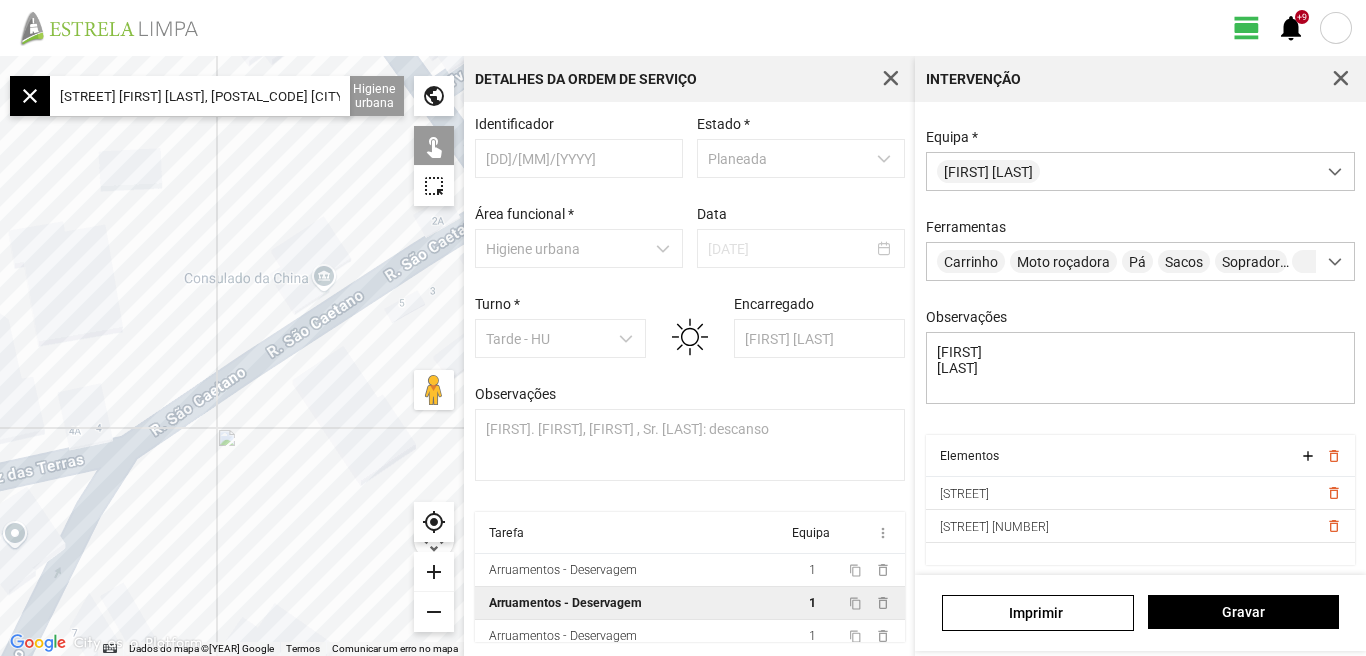 drag, startPoint x: 288, startPoint y: 376, endPoint x: 224, endPoint y: 463, distance: 108.00463 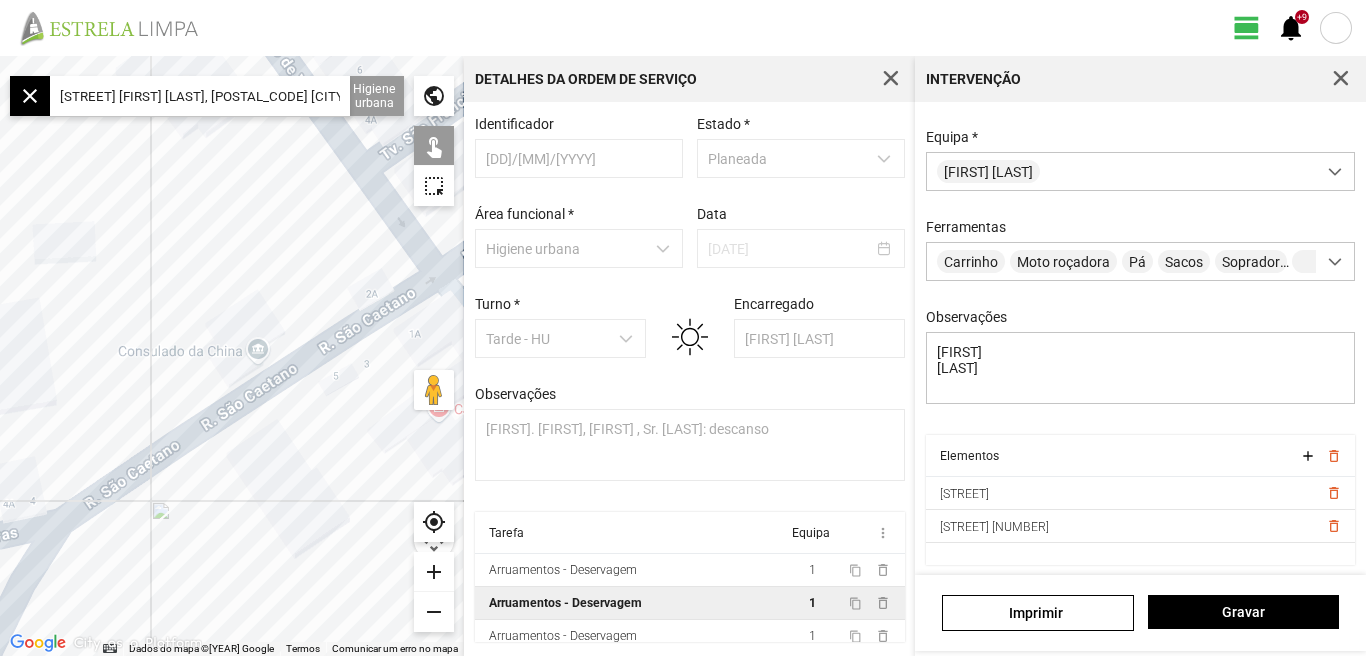 click 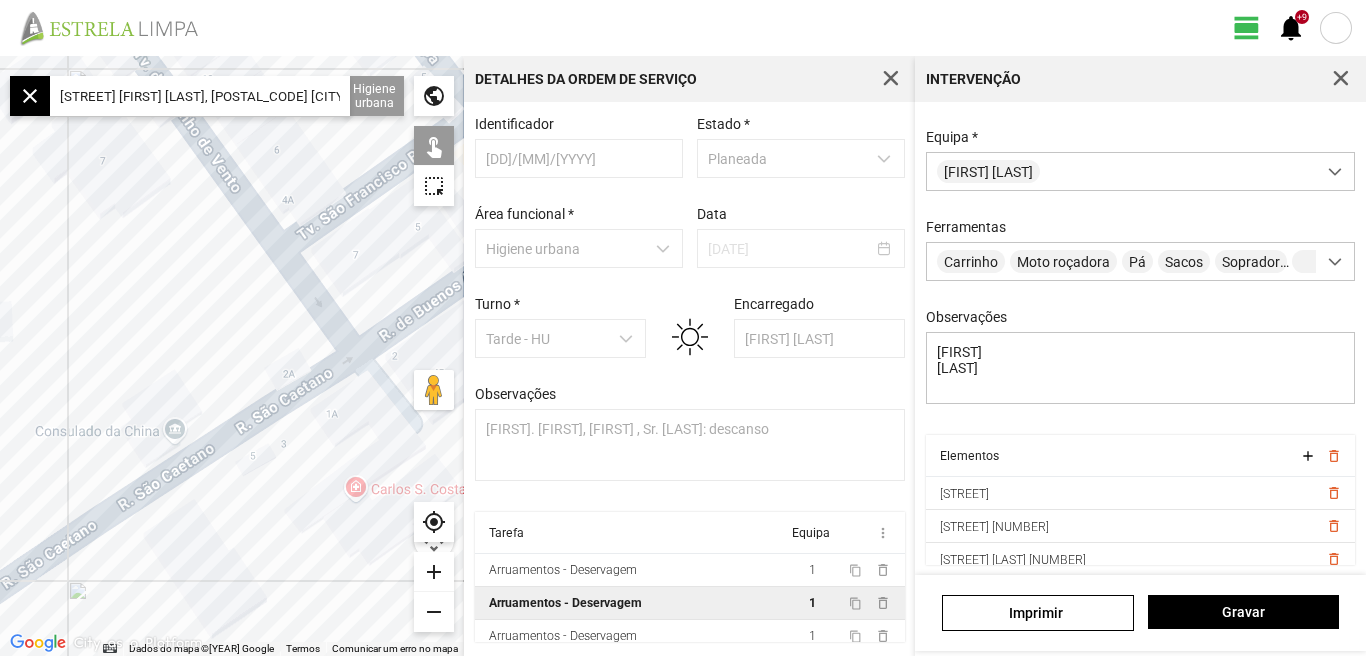 drag, startPoint x: 216, startPoint y: 481, endPoint x: 180, endPoint y: 505, distance: 43.266617 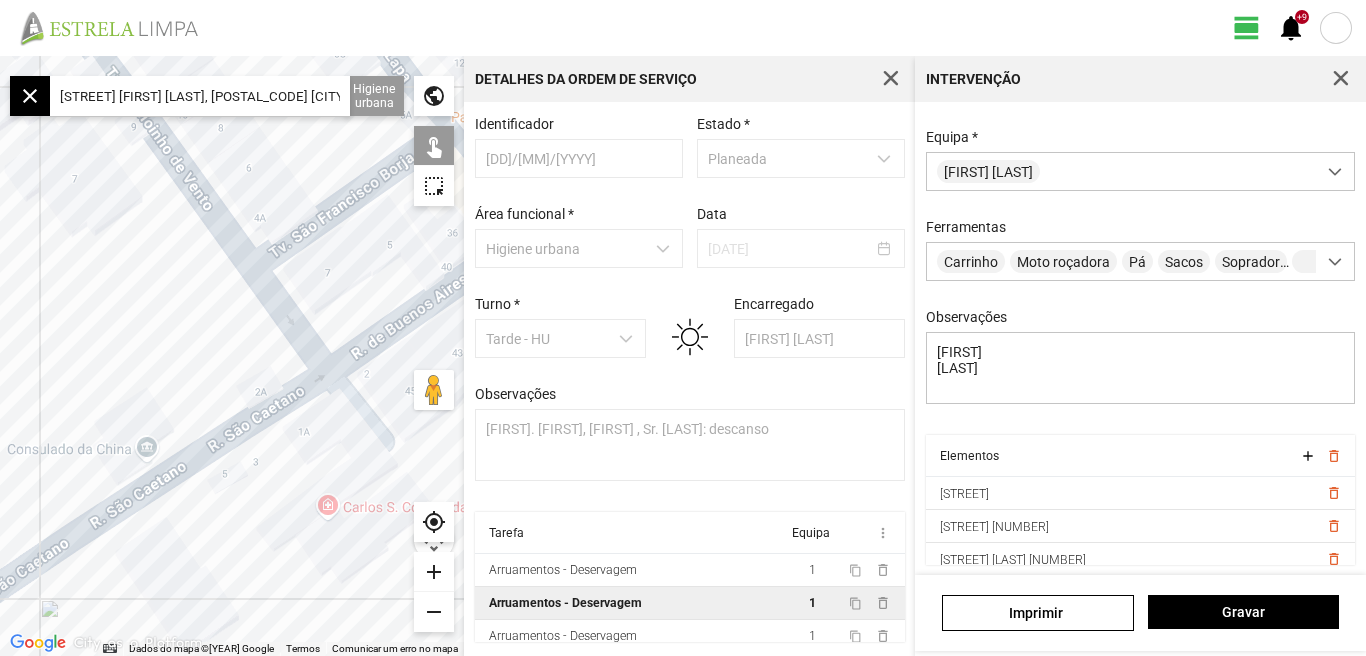 drag, startPoint x: 223, startPoint y: 472, endPoint x: 151, endPoint y: 520, distance: 86.53323 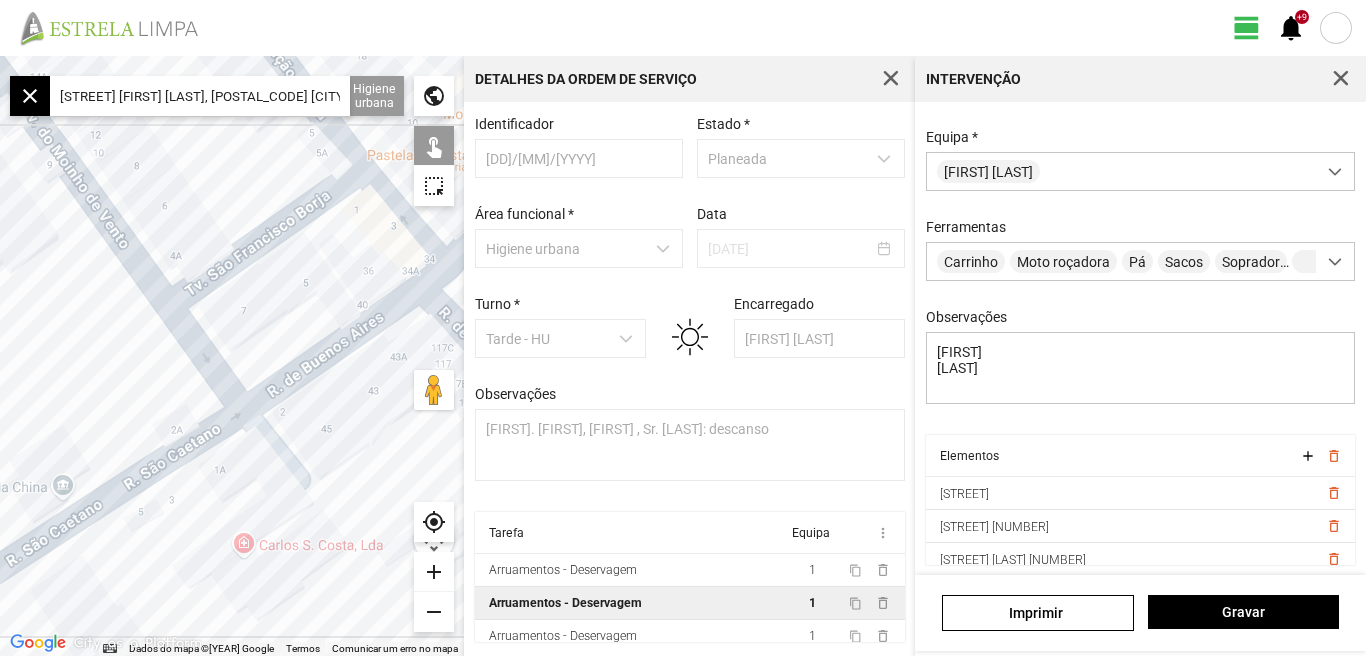 drag, startPoint x: 173, startPoint y: 510, endPoint x: 298, endPoint y: 402, distance: 165.19383 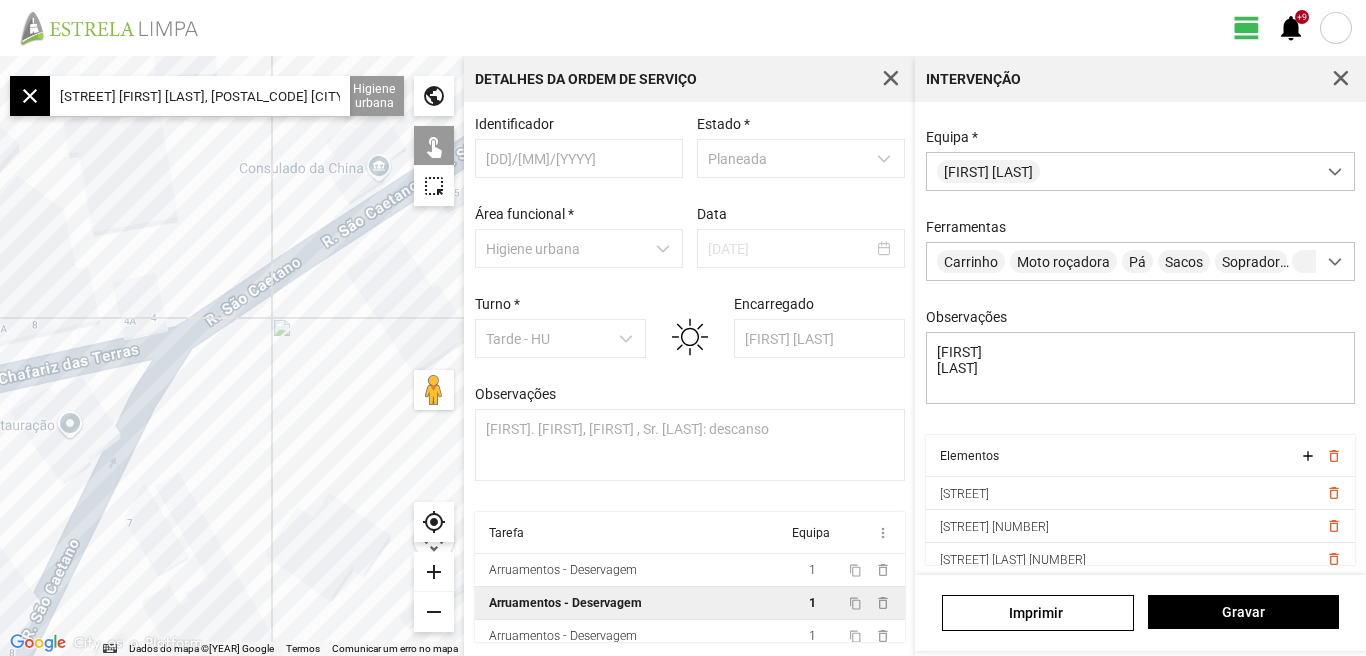 drag 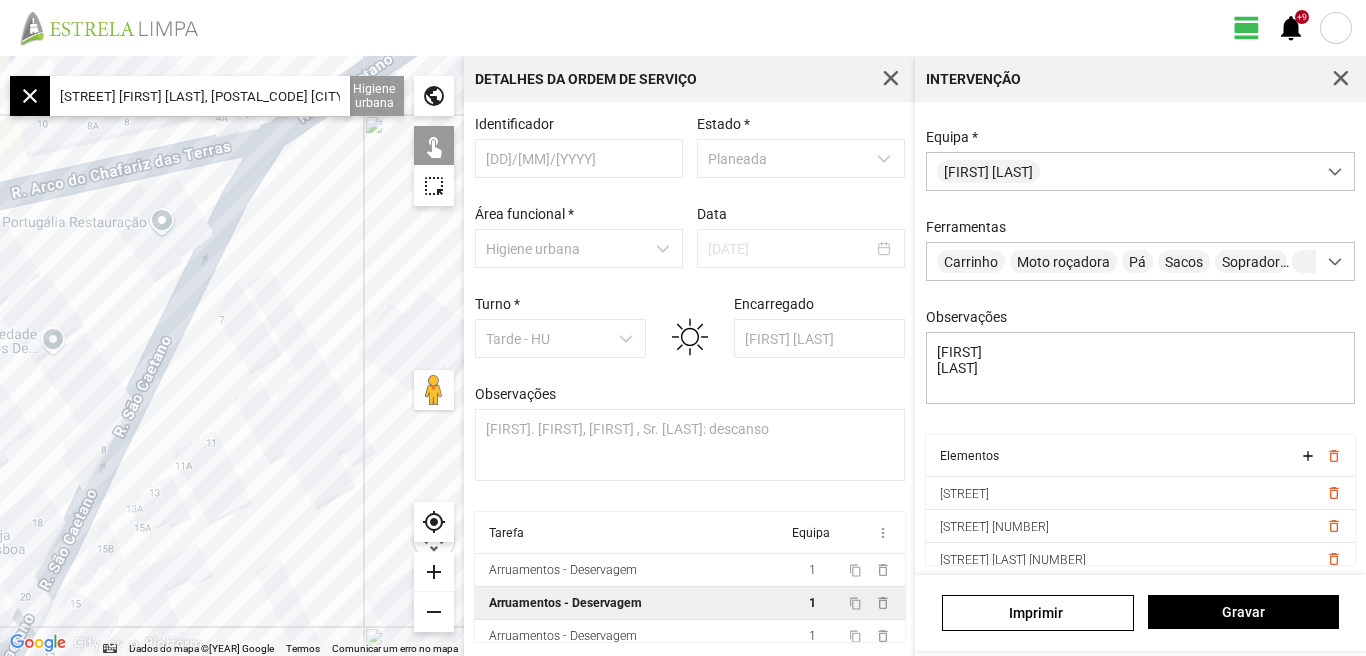 drag, startPoint x: 238, startPoint y: 421, endPoint x: 284, endPoint y: 315, distance: 115.55086 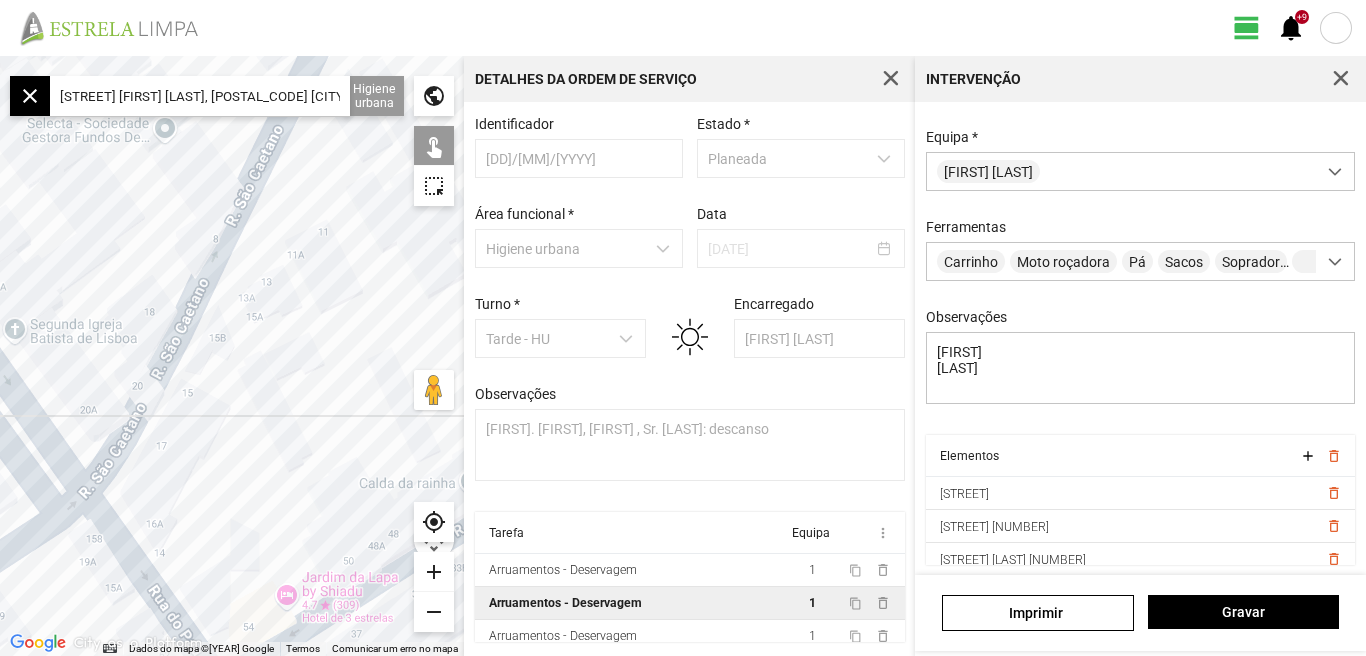 click 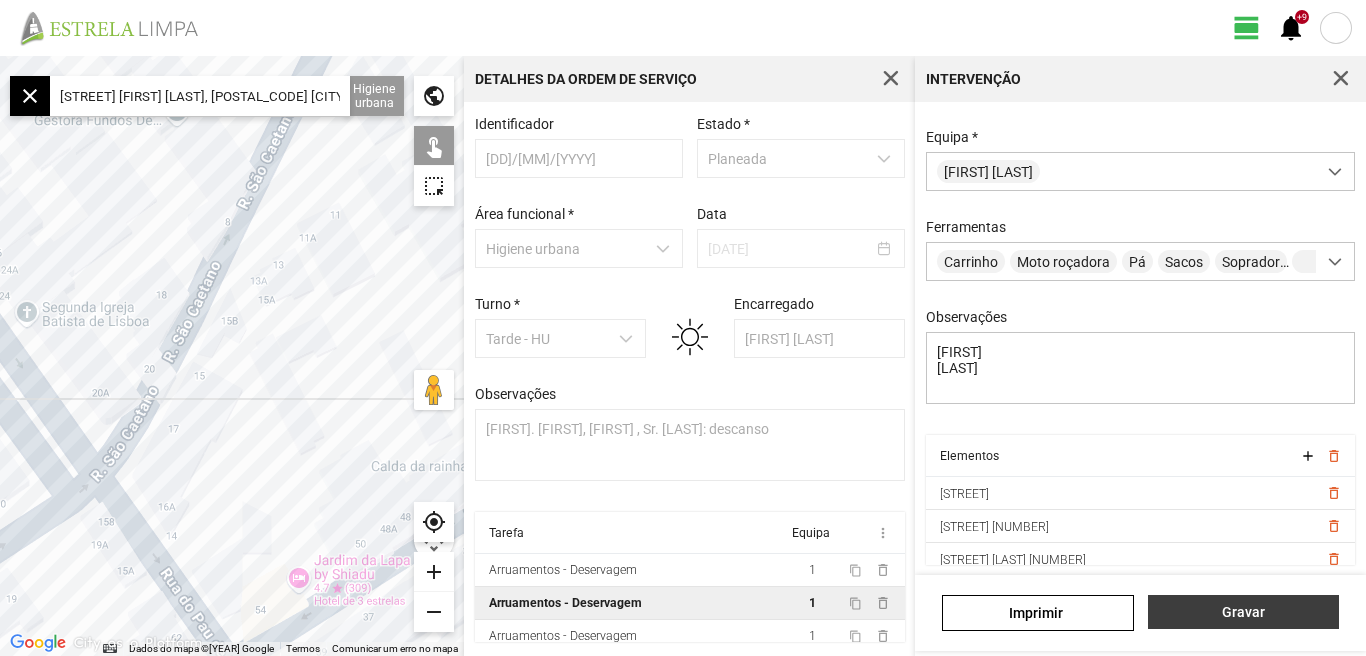 click on "Gravar" at bounding box center [1243, 612] 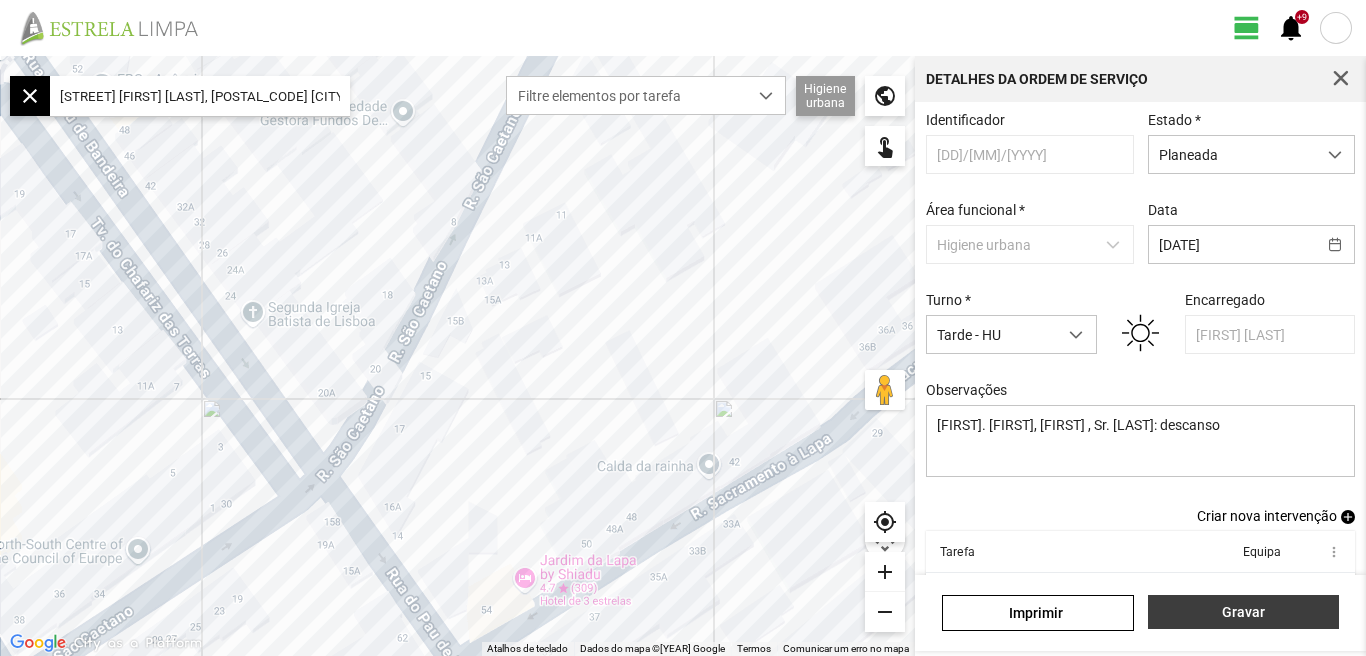 click on "Gravar" at bounding box center [1243, 612] 